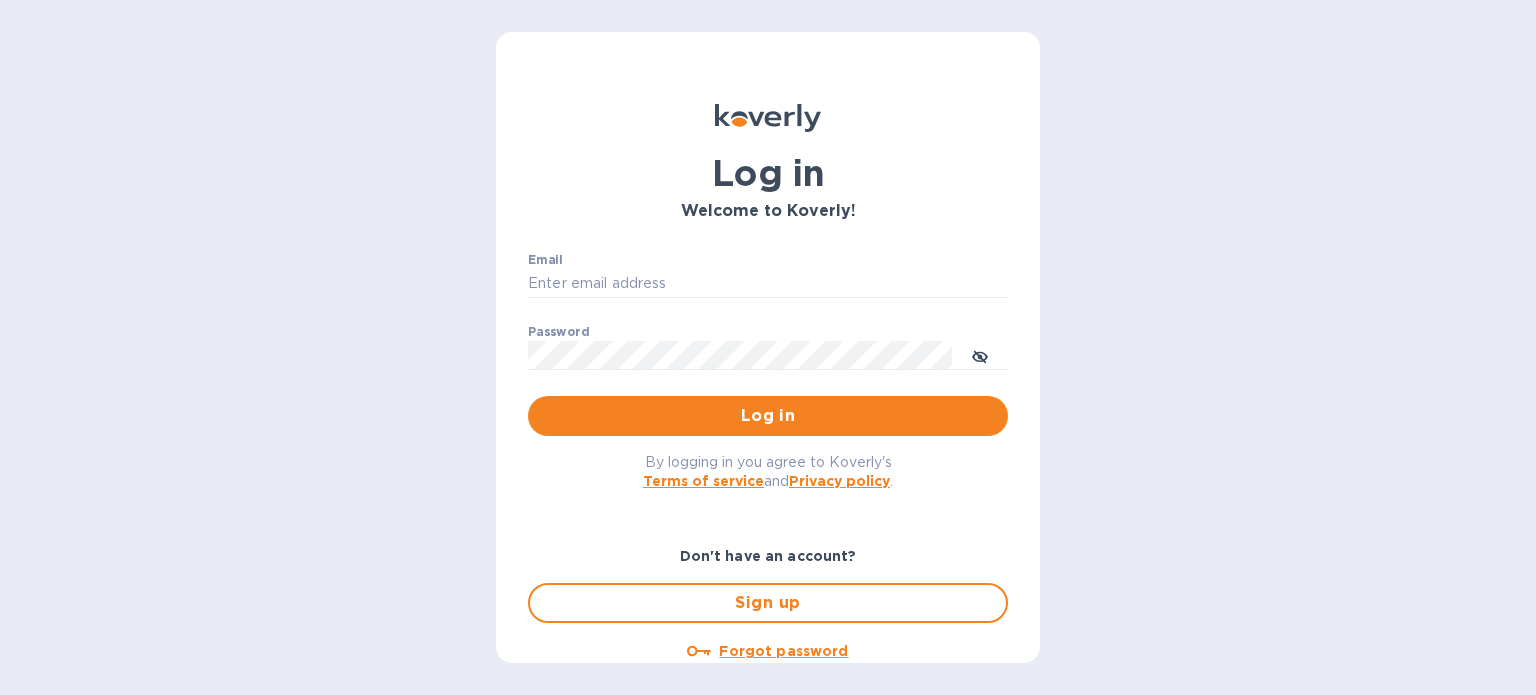 scroll, scrollTop: 0, scrollLeft: 0, axis: both 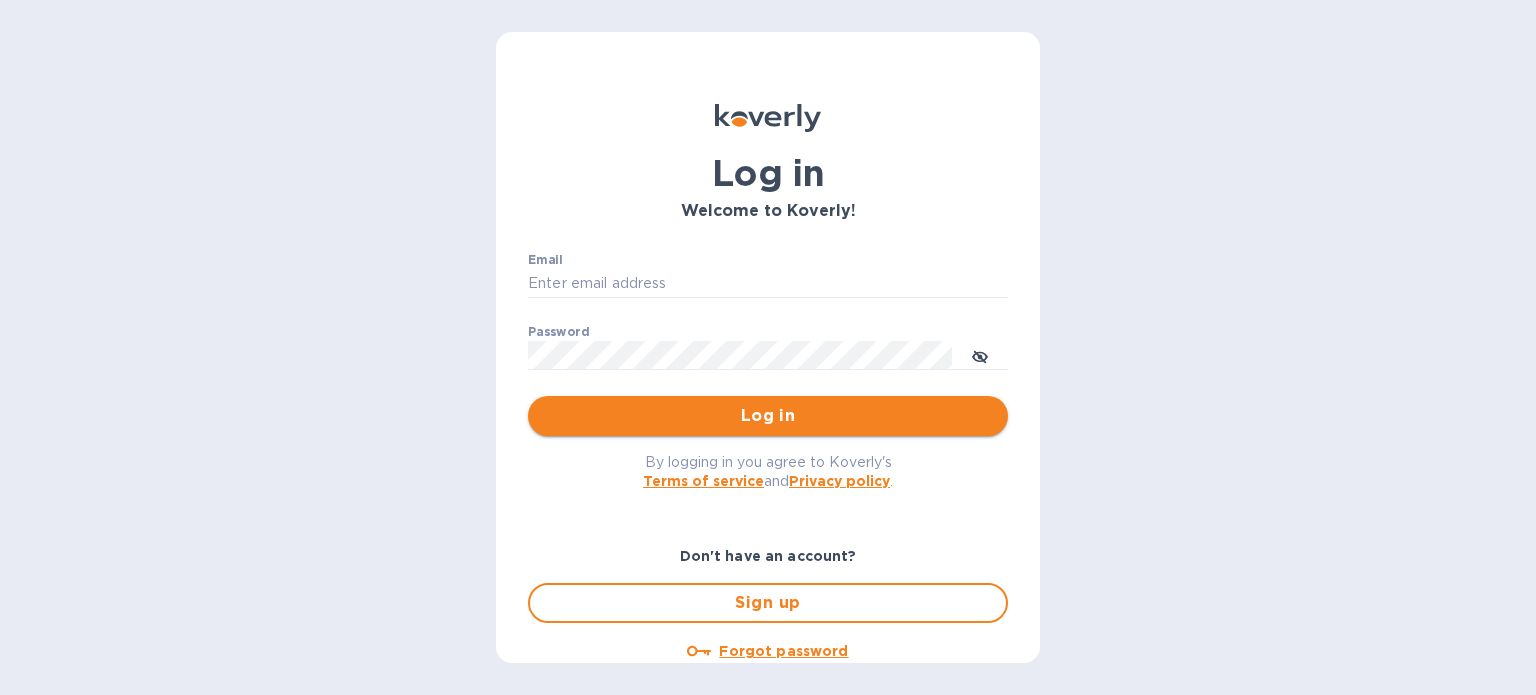 type on "[EMAIL]" 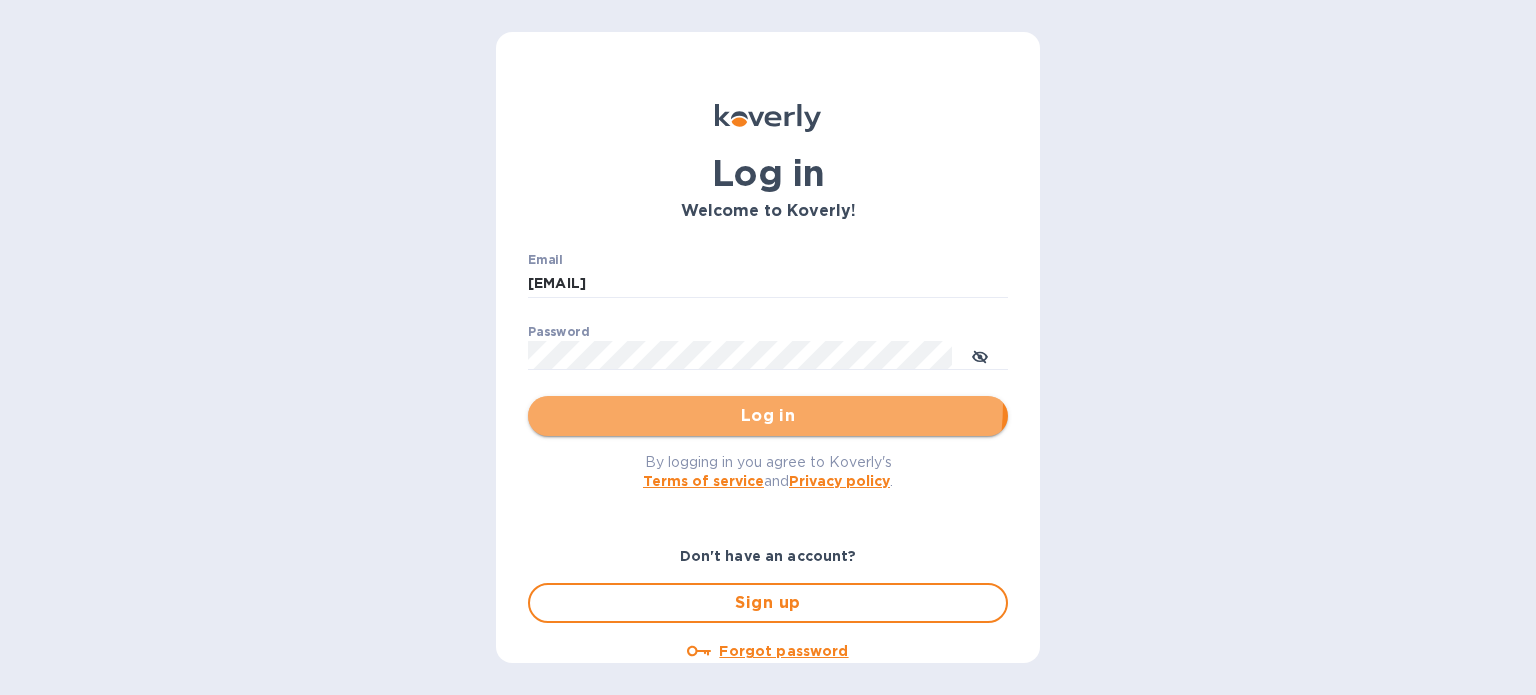 click on "Log in" at bounding box center (768, 416) 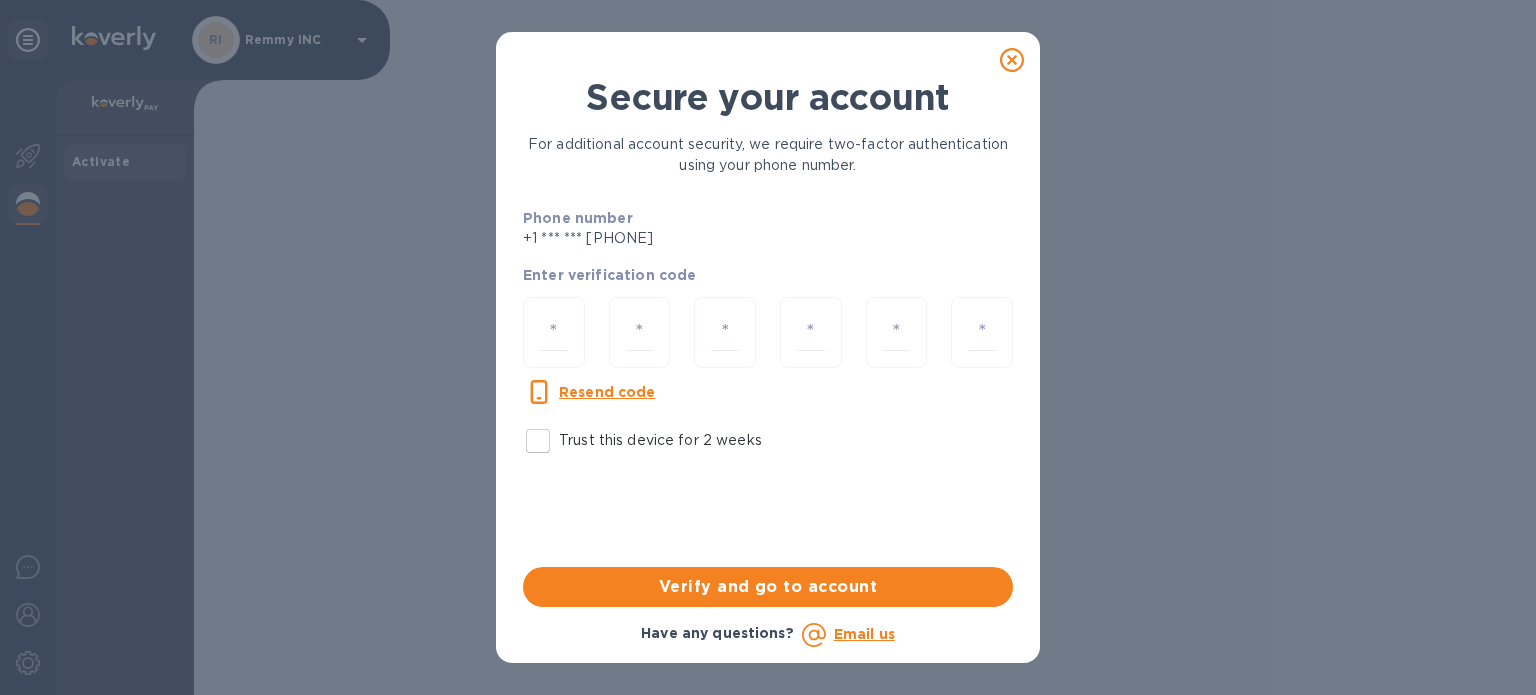 click 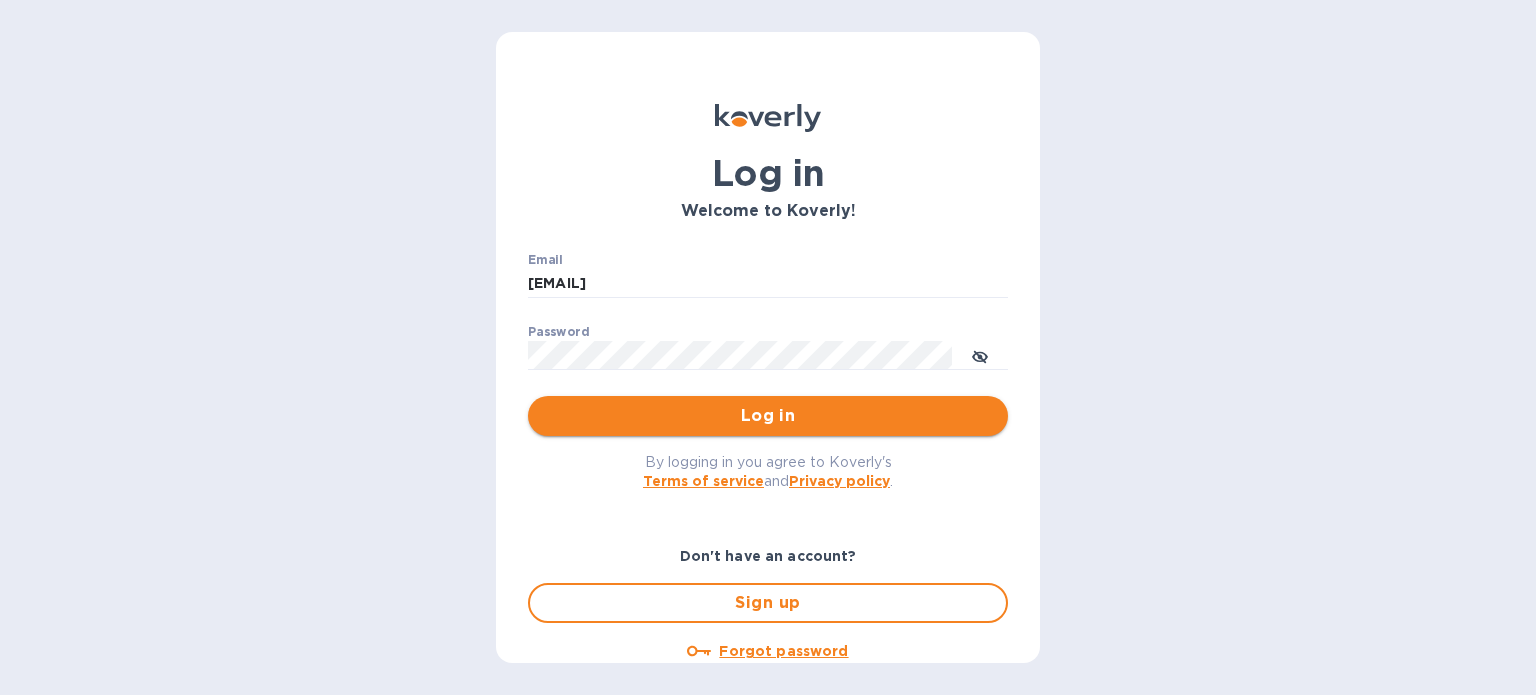 click on "Log in" at bounding box center [768, 416] 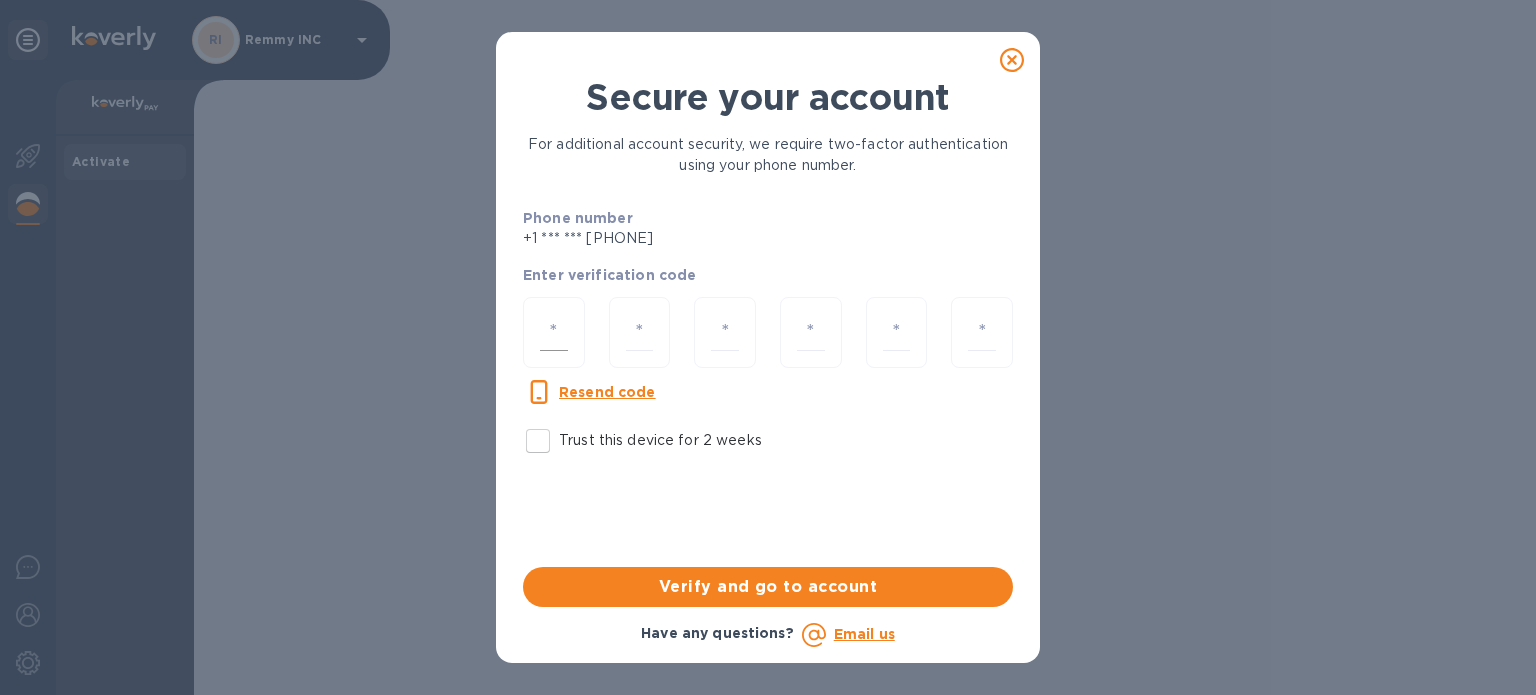 click at bounding box center [554, 332] 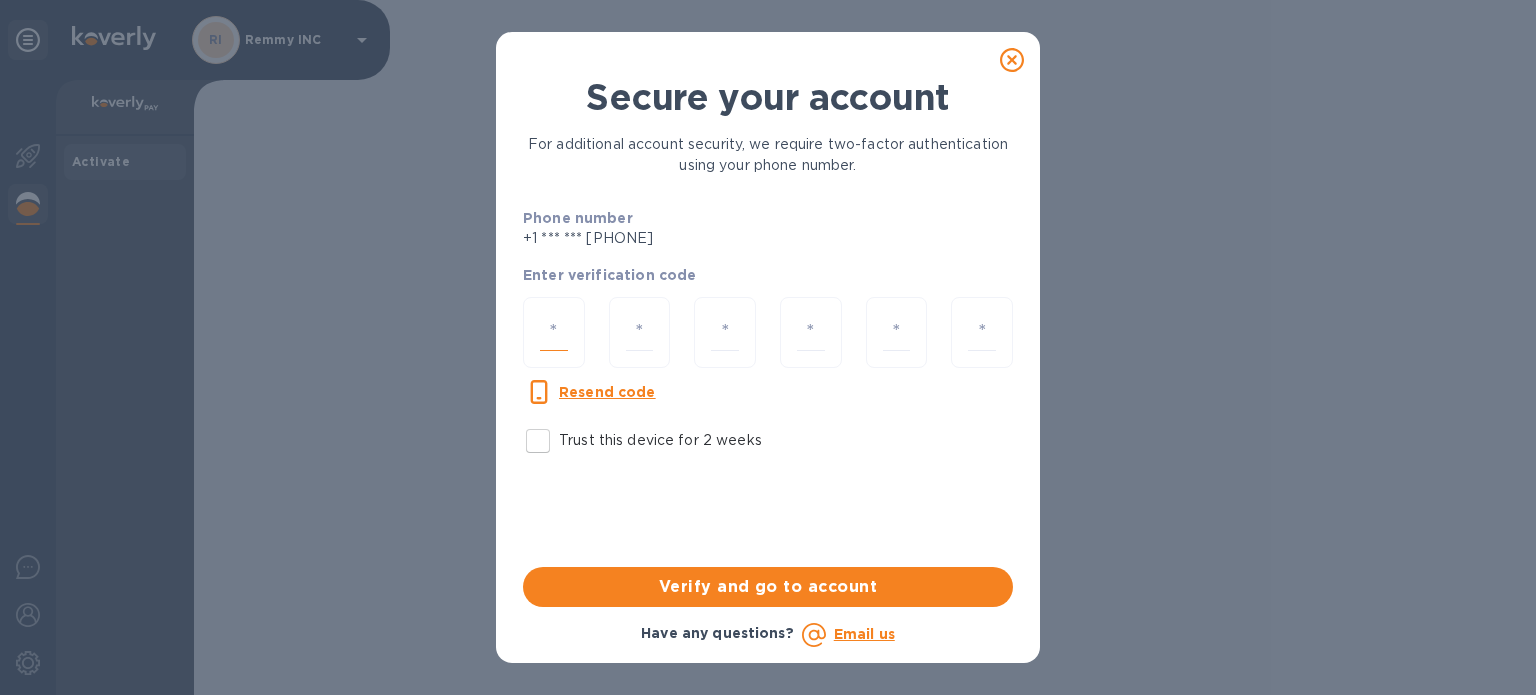 type on "9" 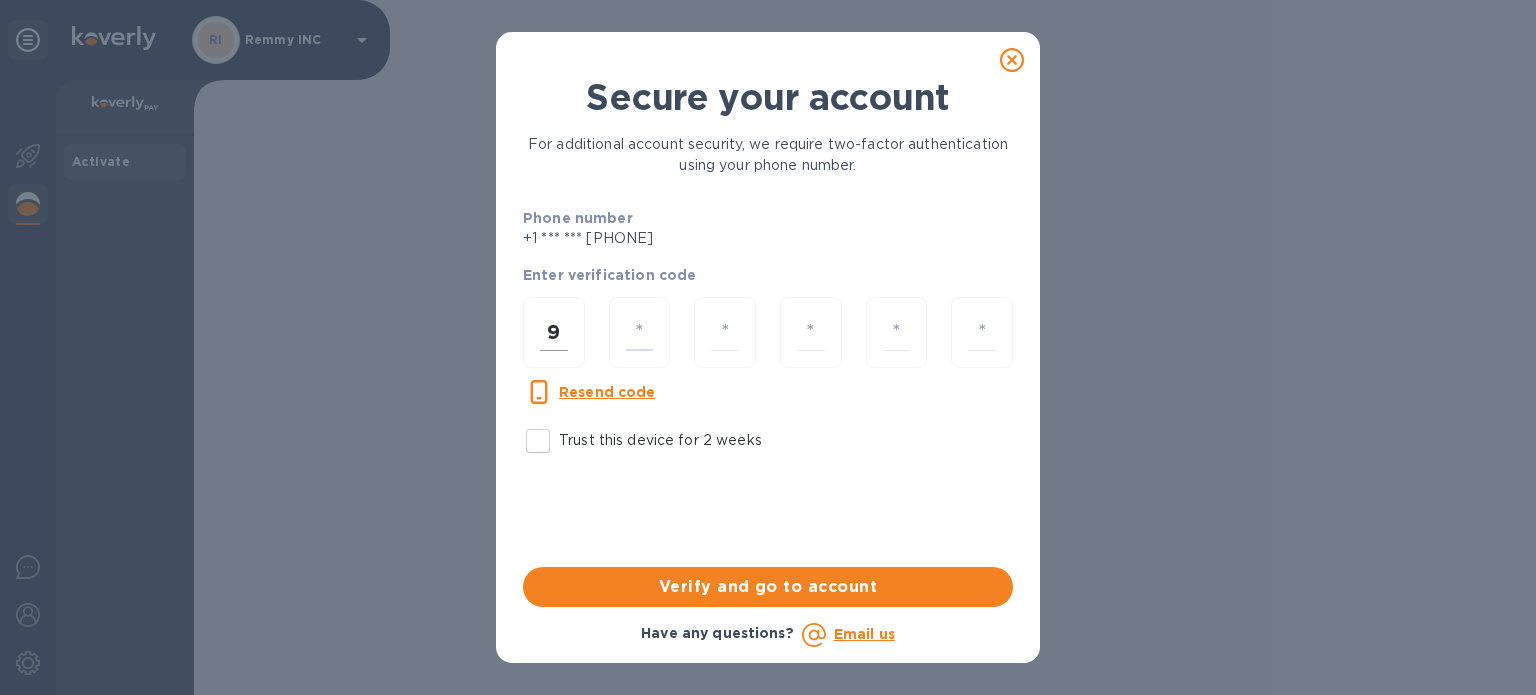 type on "0" 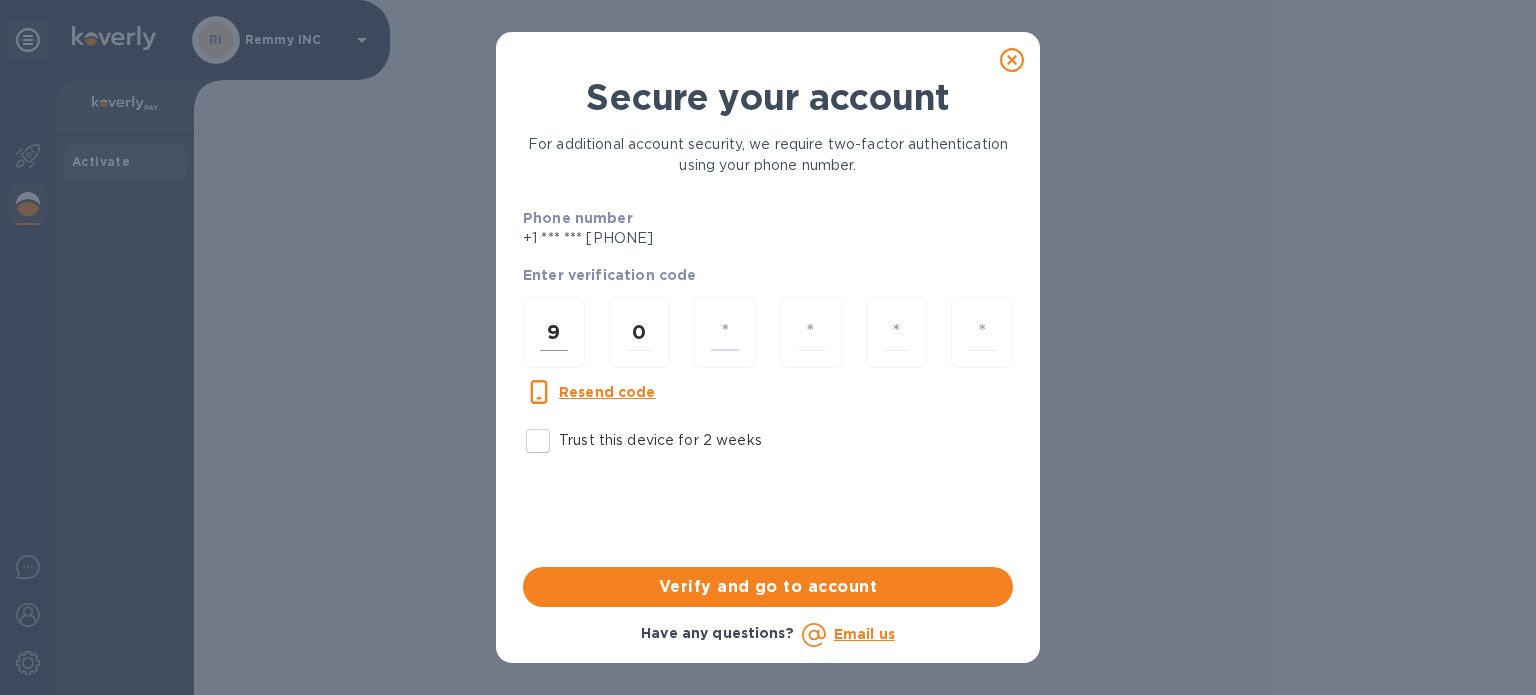type on "3" 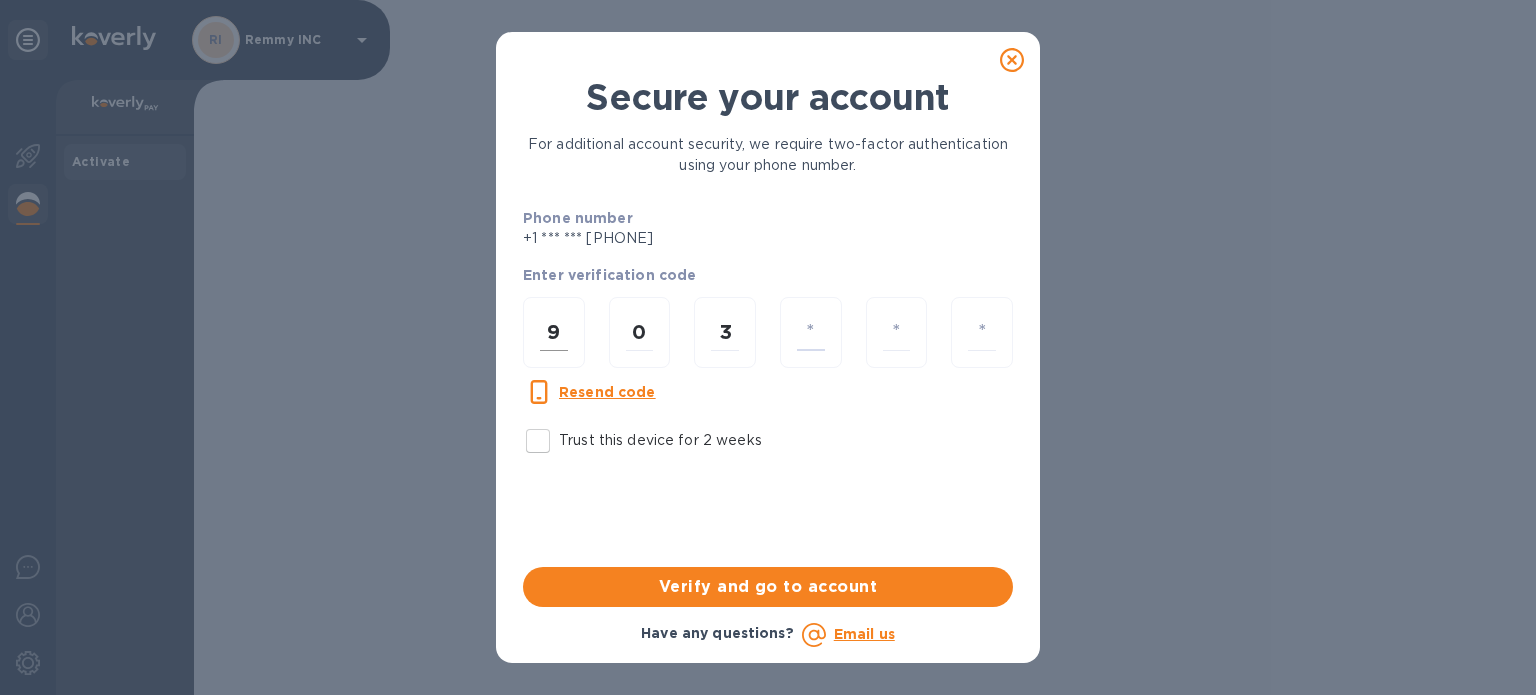type on "3" 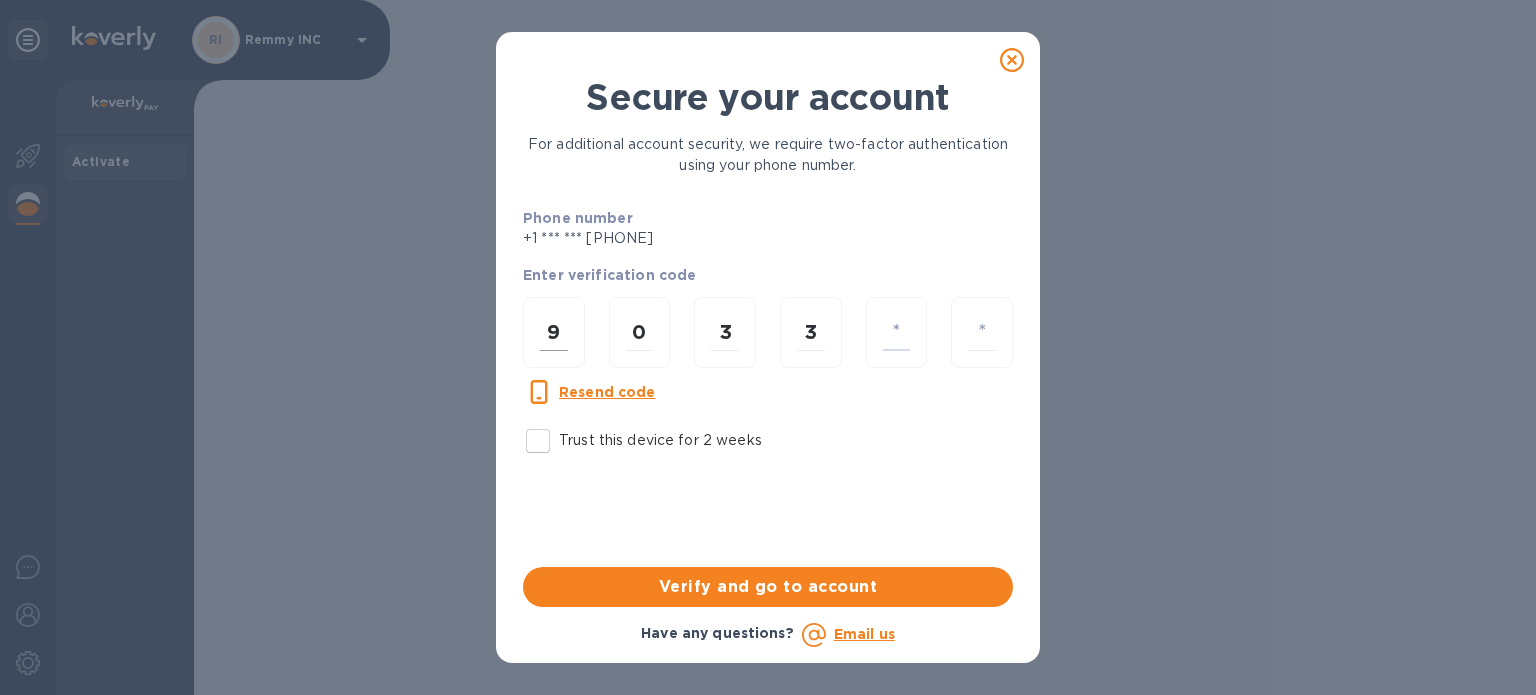 type on "3" 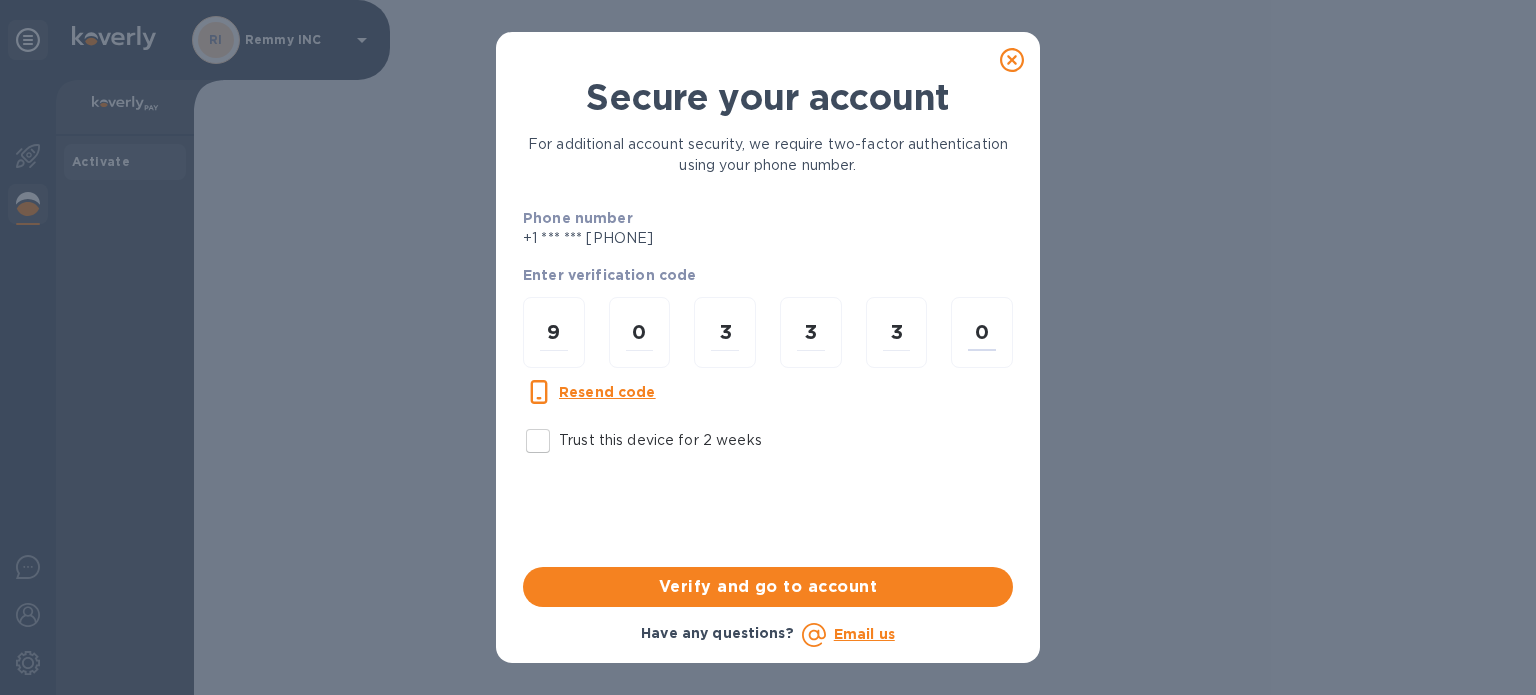 type on "0" 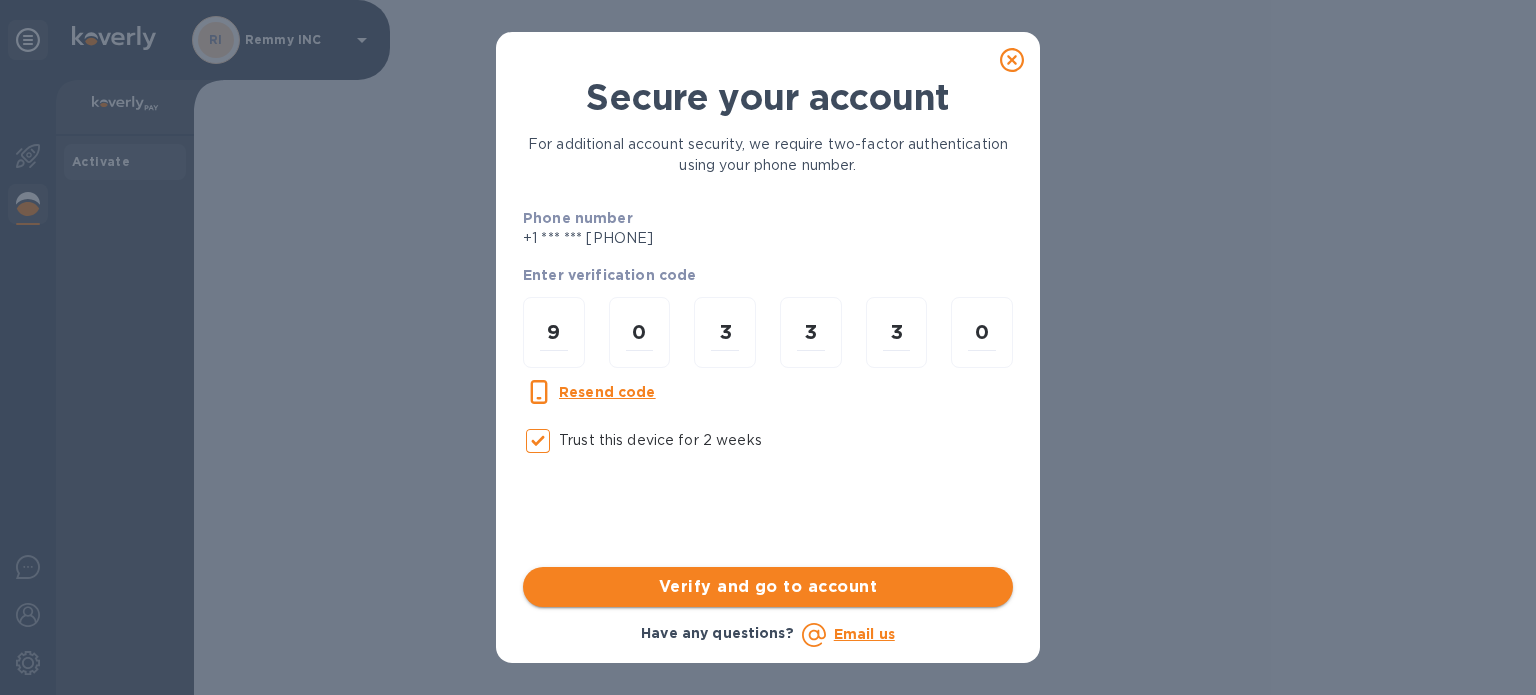 click on "Verify and go to account" at bounding box center (768, 587) 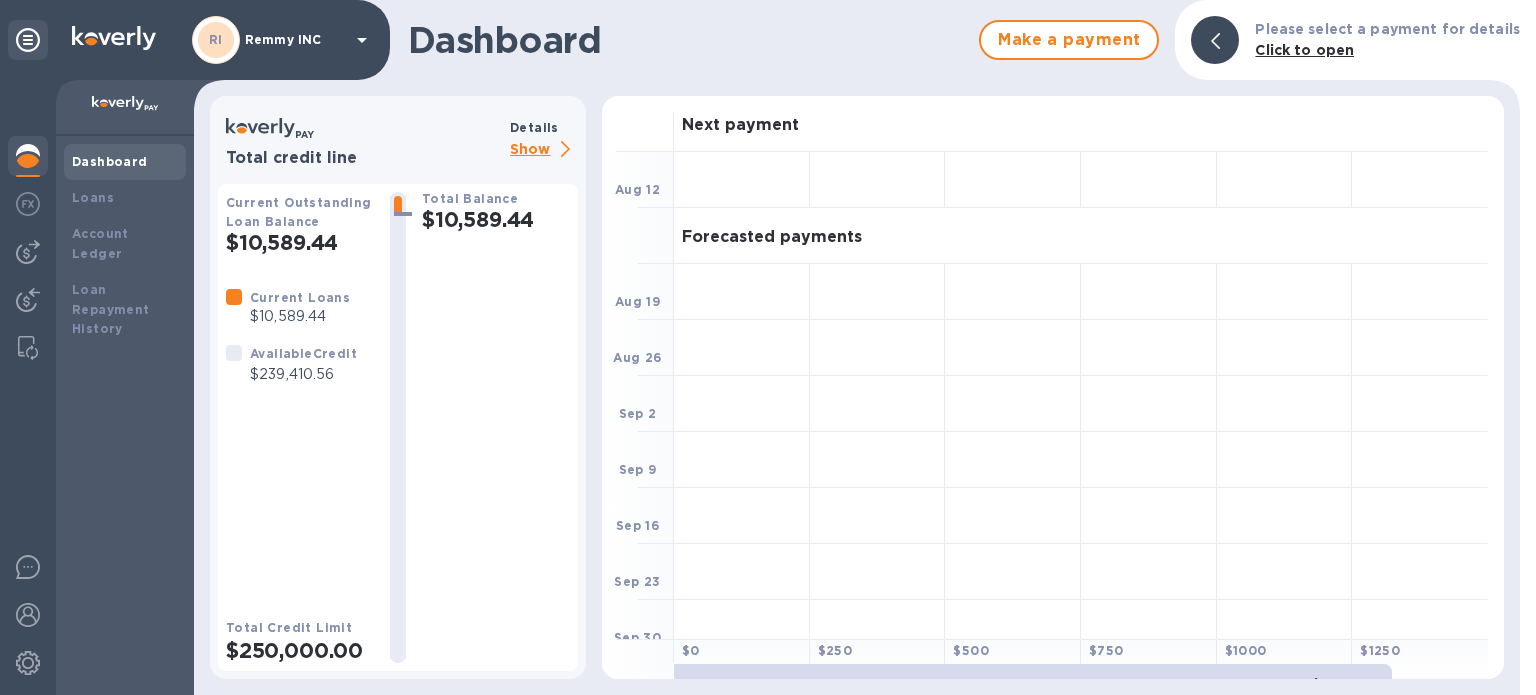 scroll, scrollTop: 0, scrollLeft: 0, axis: both 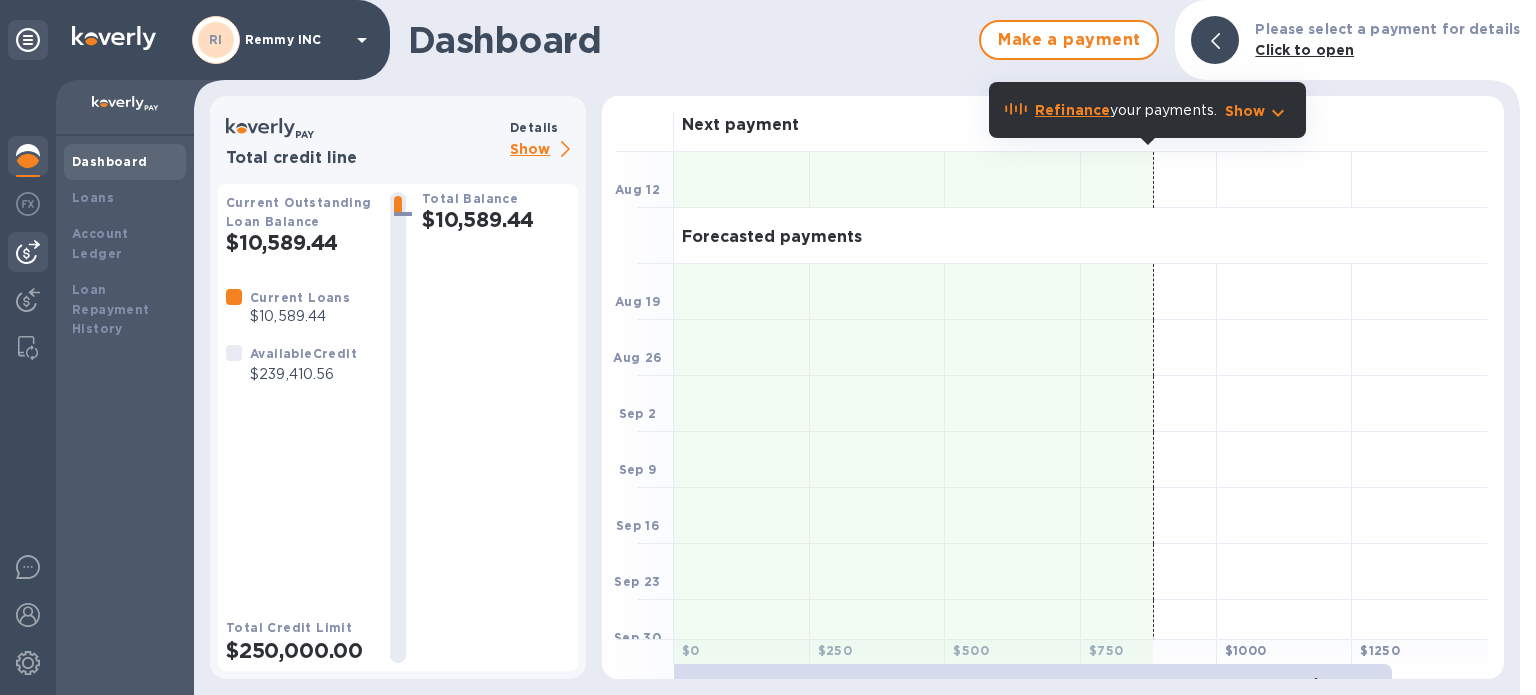 click at bounding box center (28, 252) 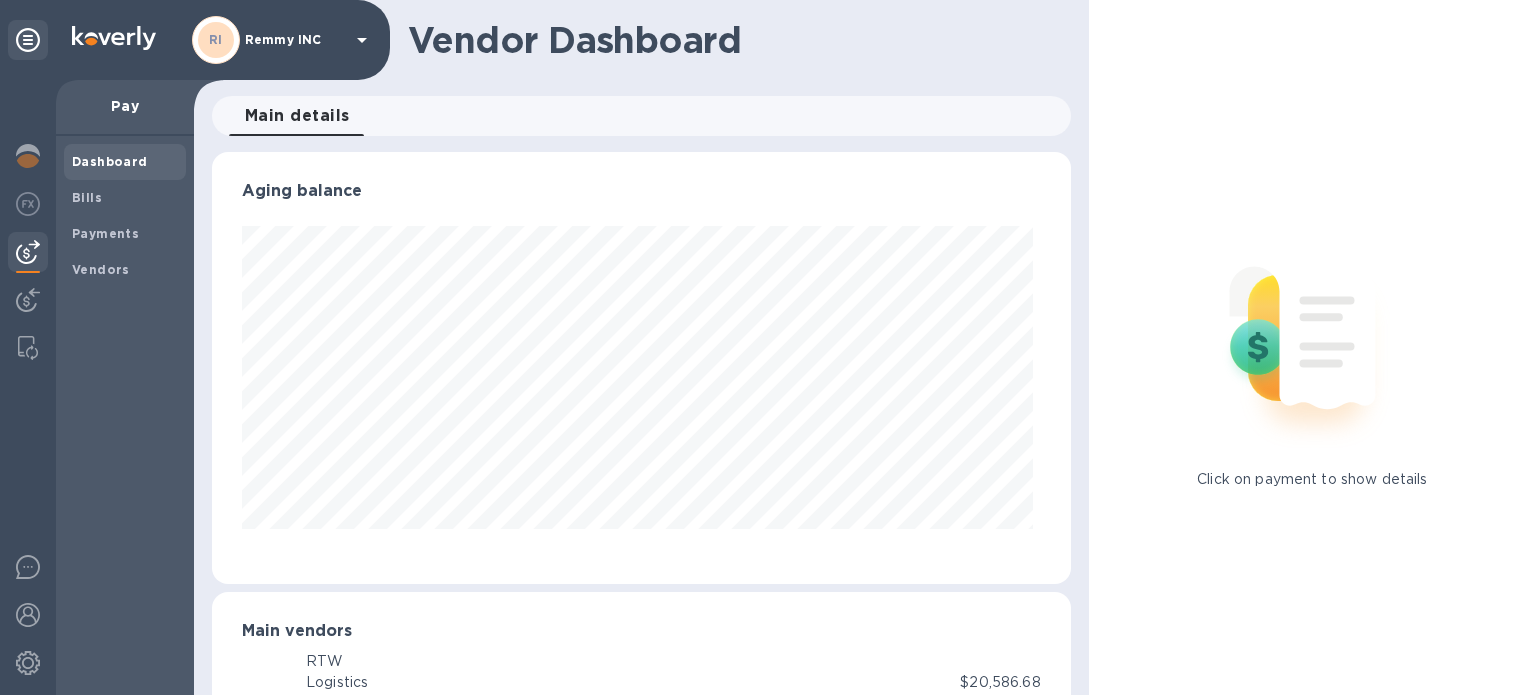 scroll, scrollTop: 999568, scrollLeft: 999149, axis: both 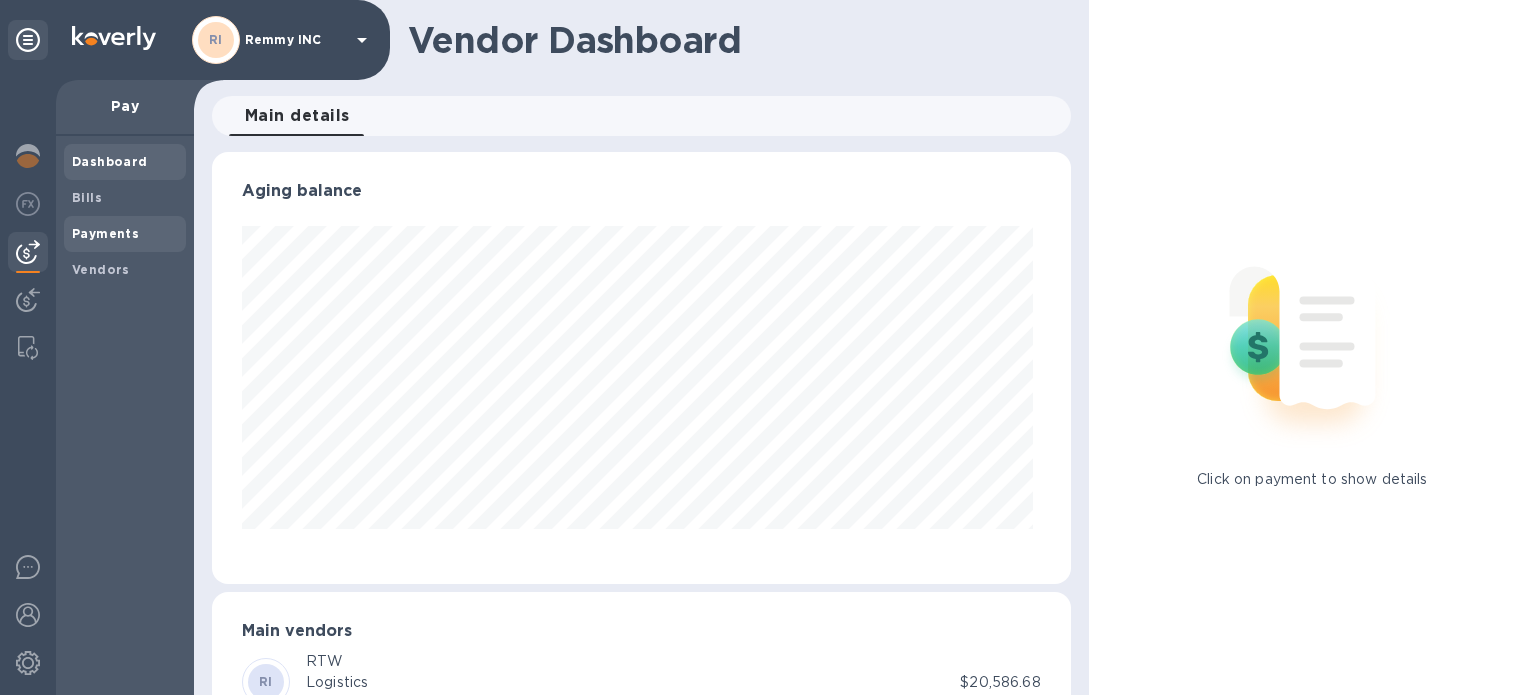 click on "Payments" at bounding box center (125, 234) 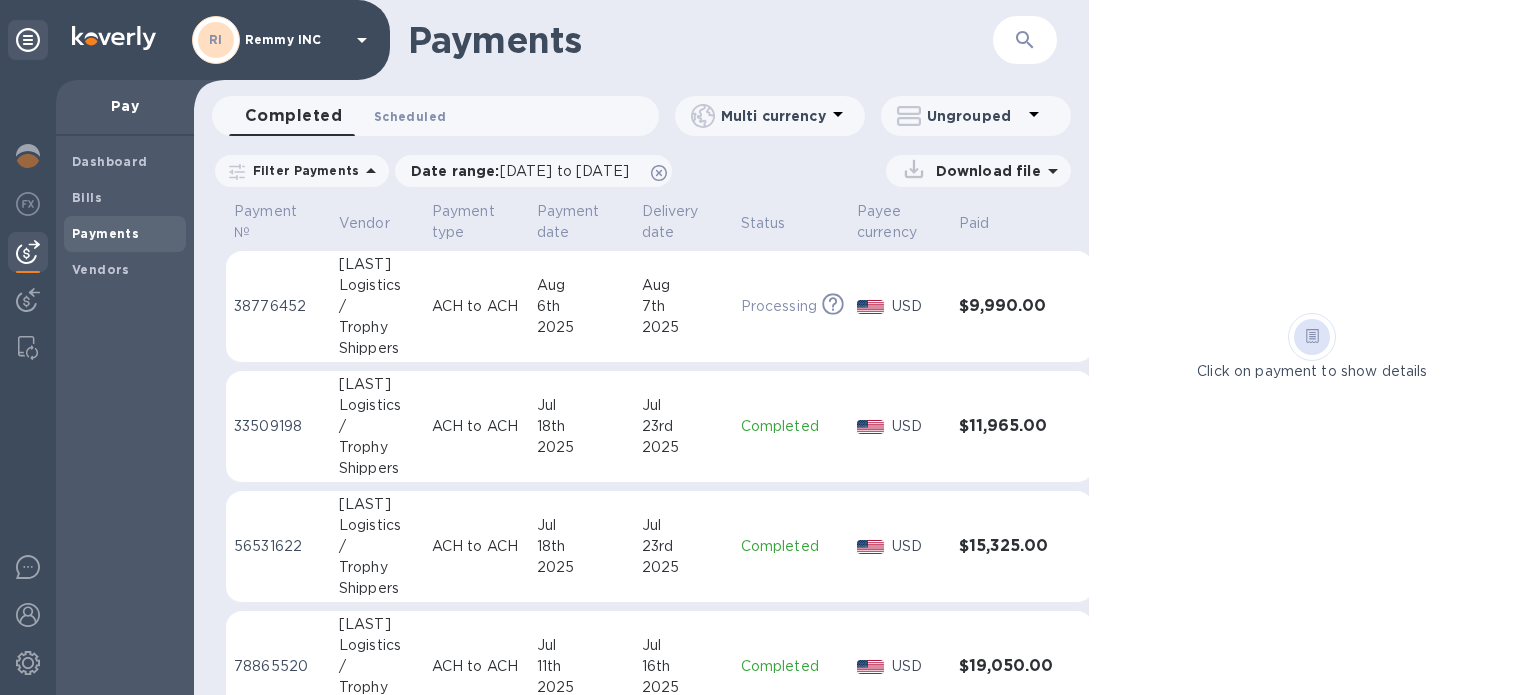 click on "Scheduled 0" at bounding box center (410, 116) 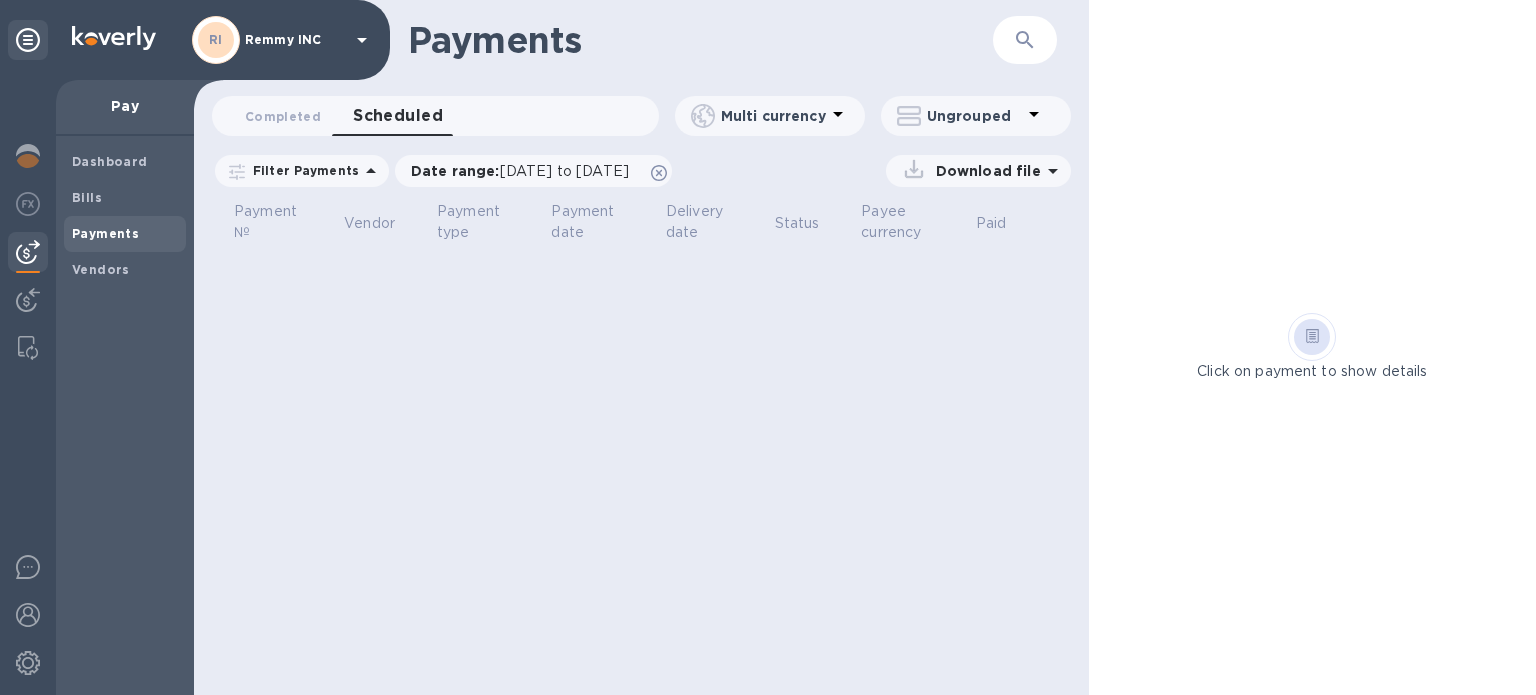 click on "Scheduled 0" at bounding box center (398, 116) 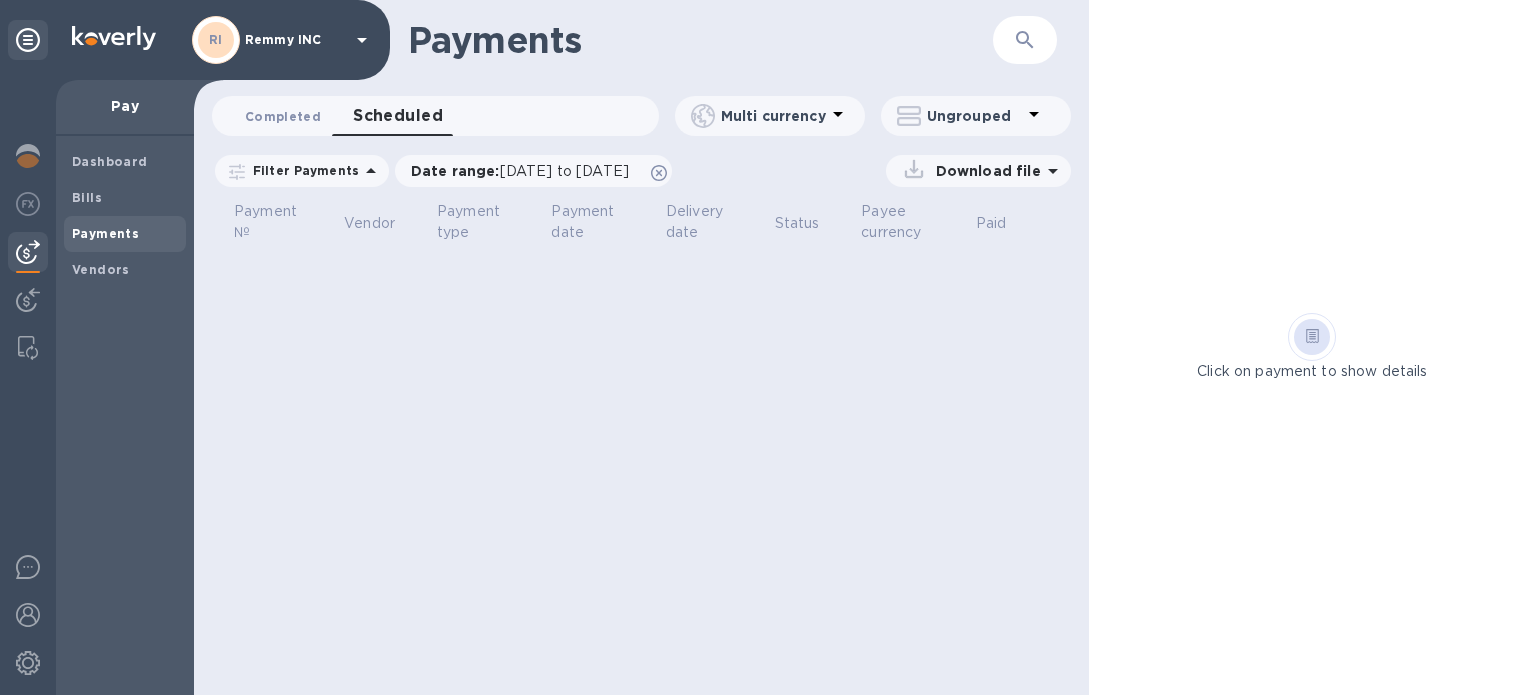 click on "Completed 0" at bounding box center [283, 116] 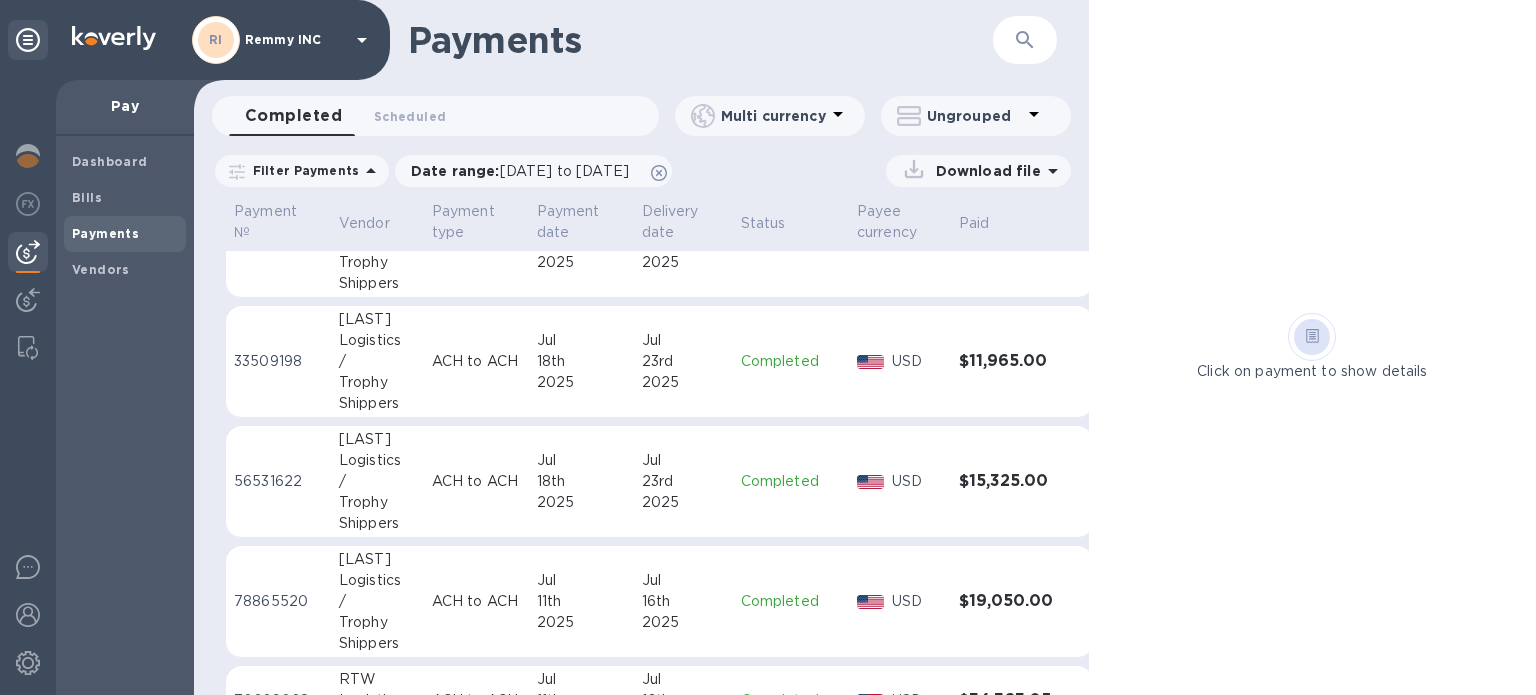 scroll, scrollTop: 0, scrollLeft: 0, axis: both 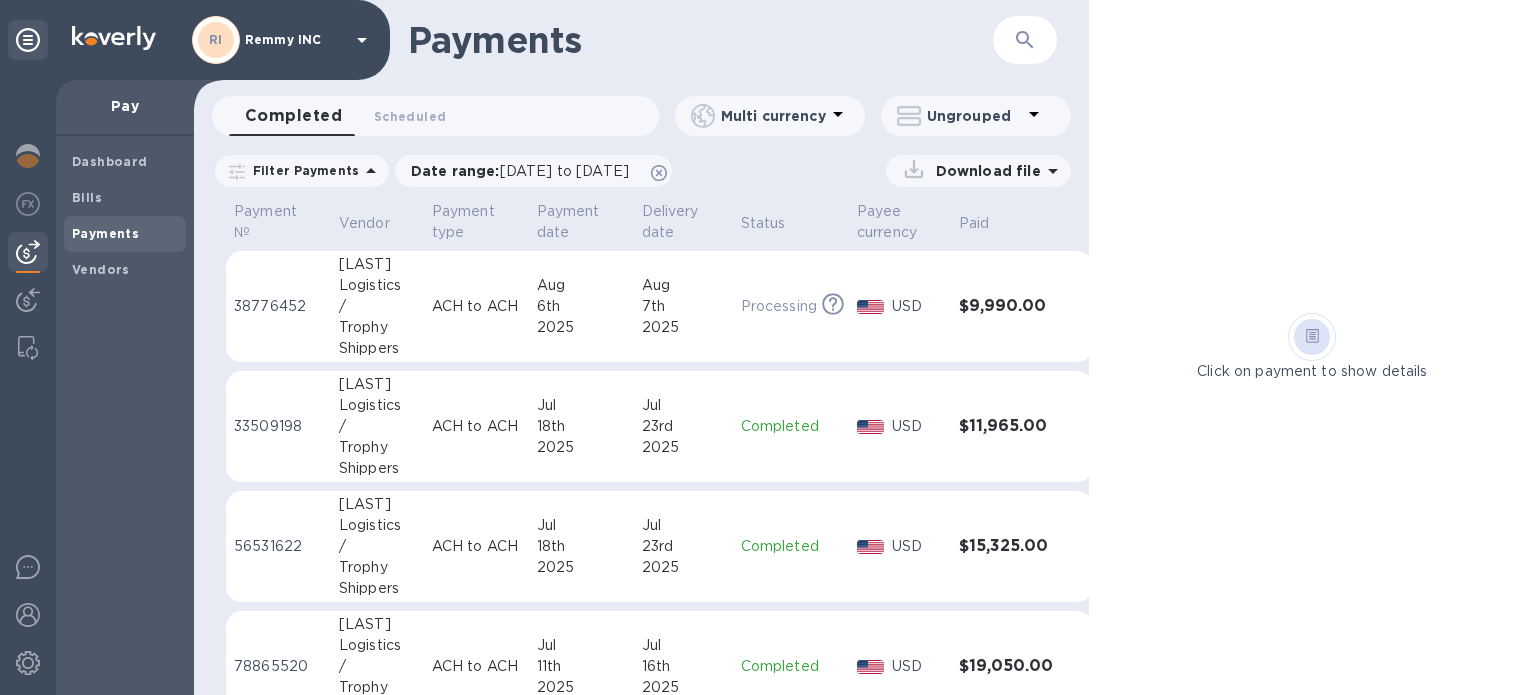 click on "ACH to ACH" at bounding box center (476, 306) 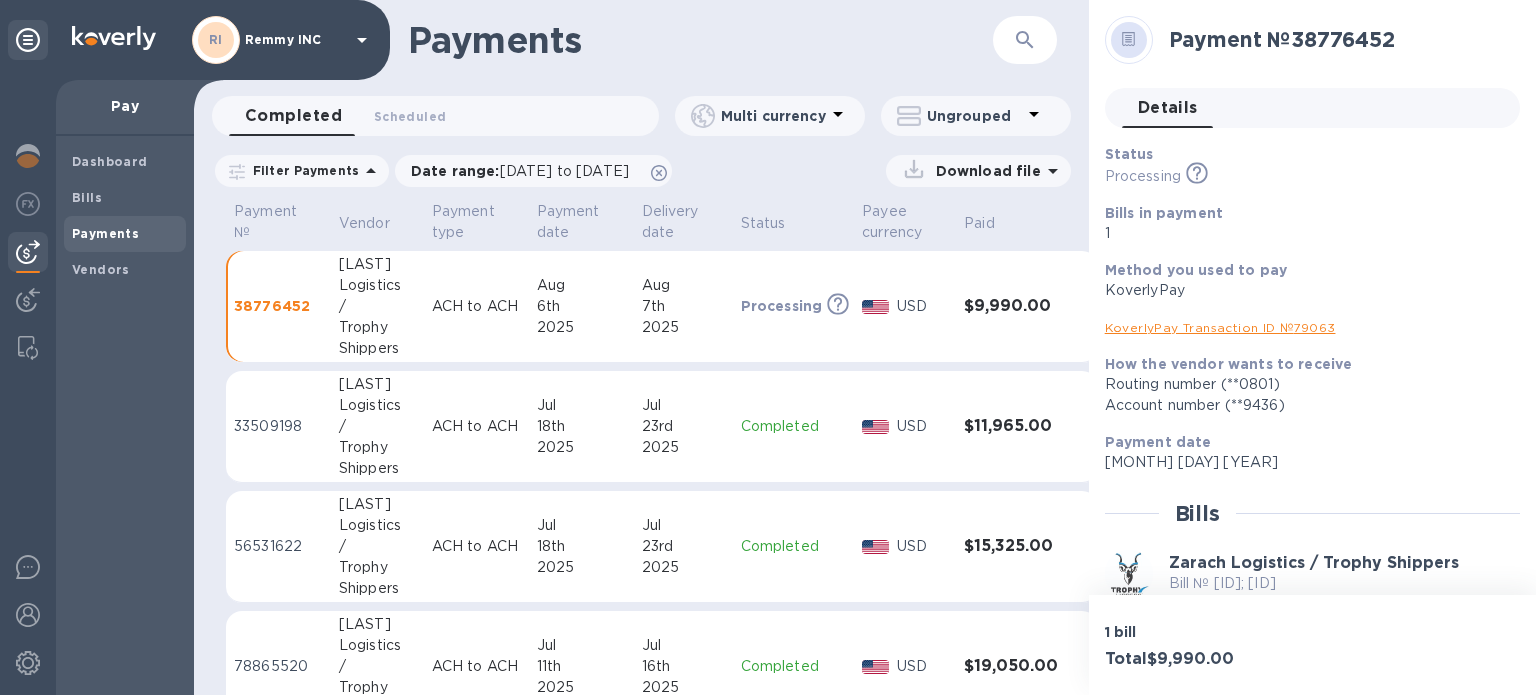 scroll, scrollTop: 175, scrollLeft: 0, axis: vertical 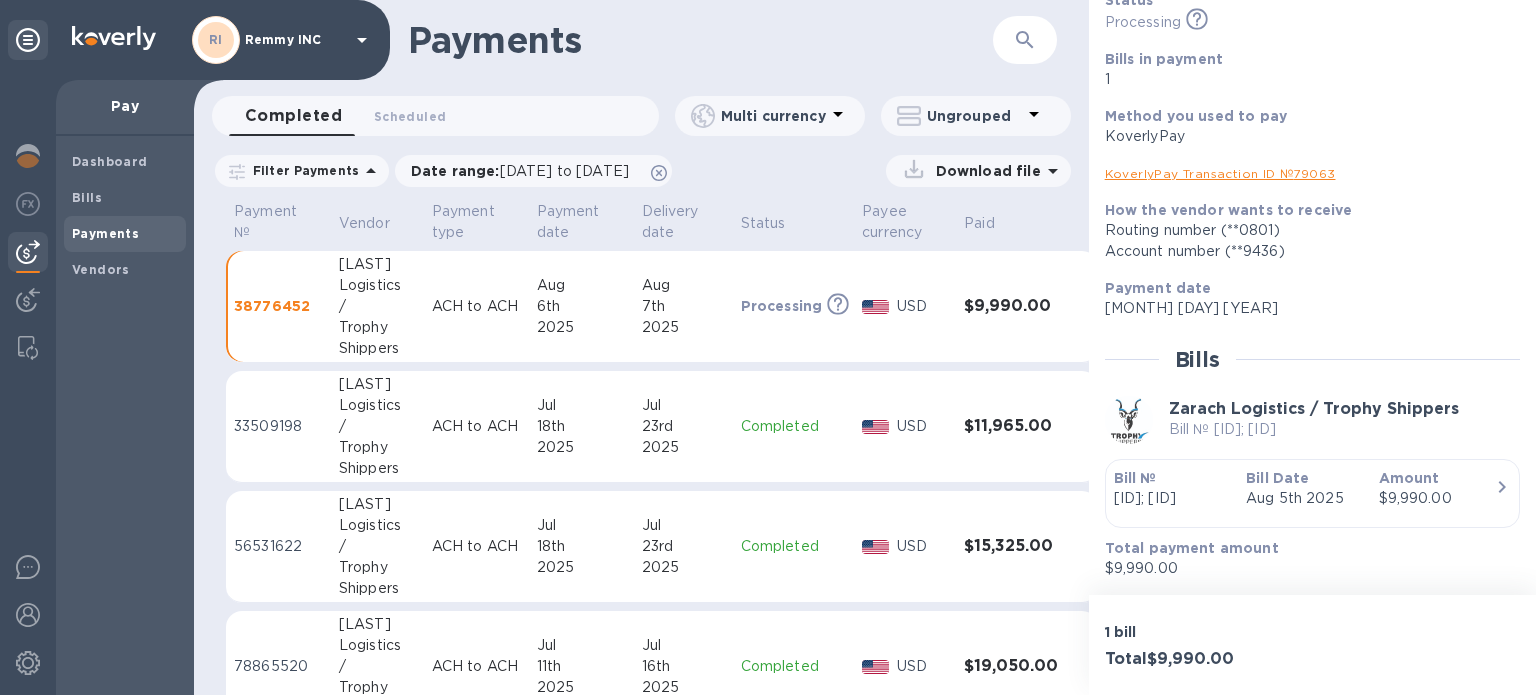 click on "$9,990.00" at bounding box center (1437, 498) 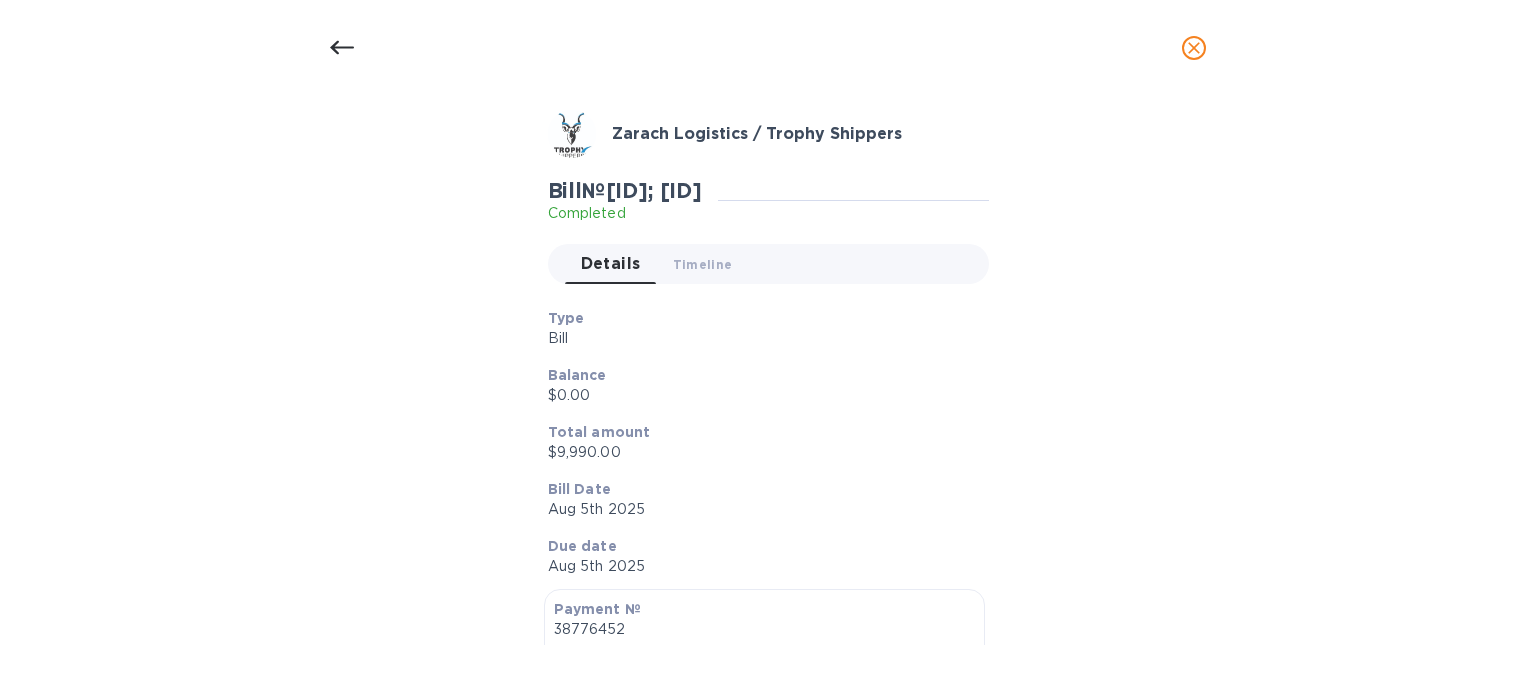 scroll, scrollTop: 0, scrollLeft: 0, axis: both 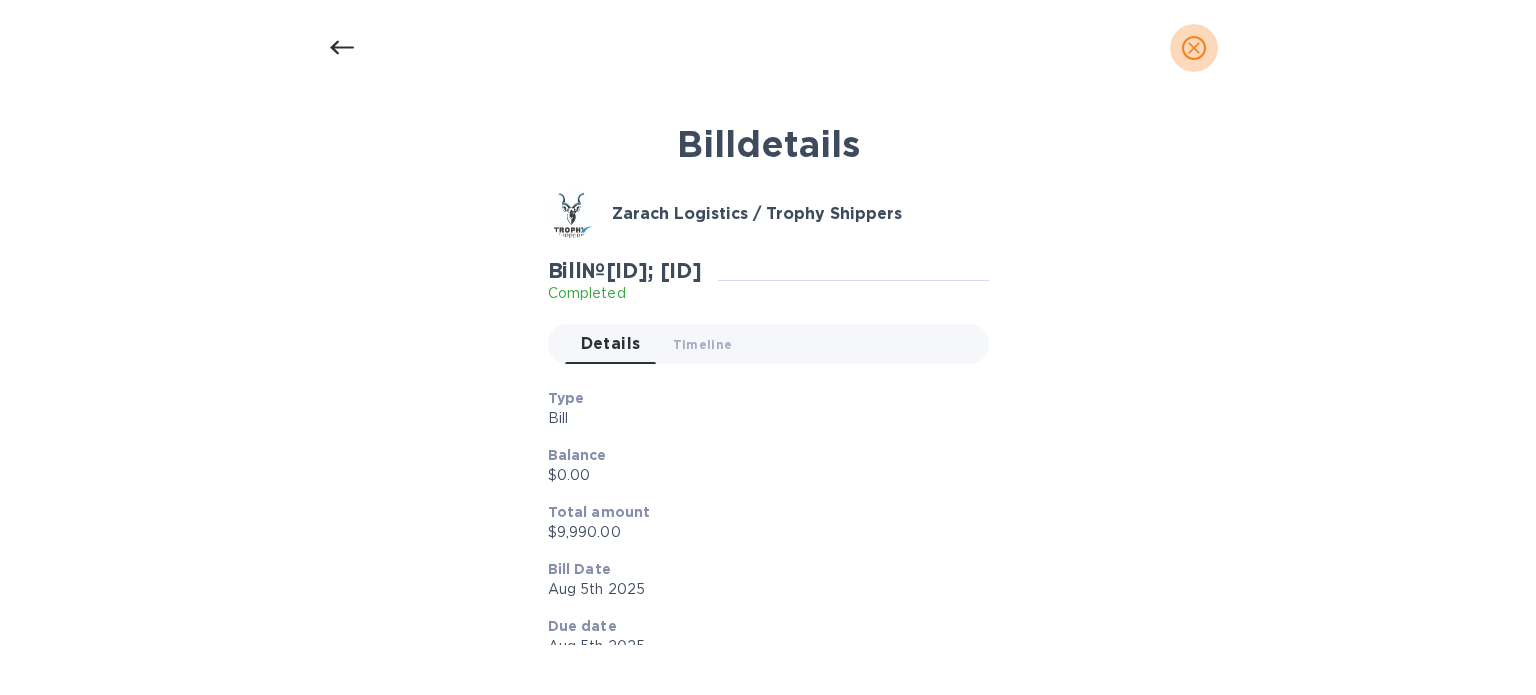 click 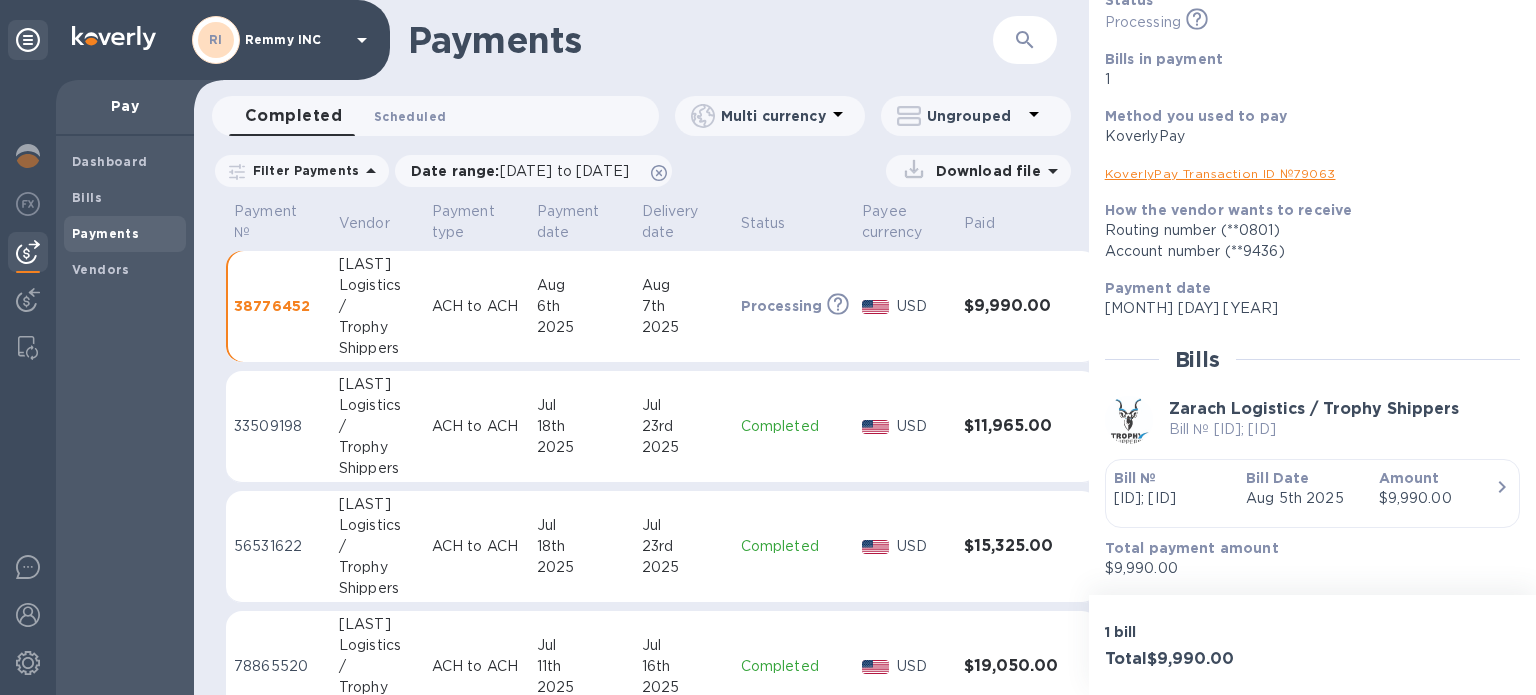 click on "Scheduled 0" at bounding box center (410, 116) 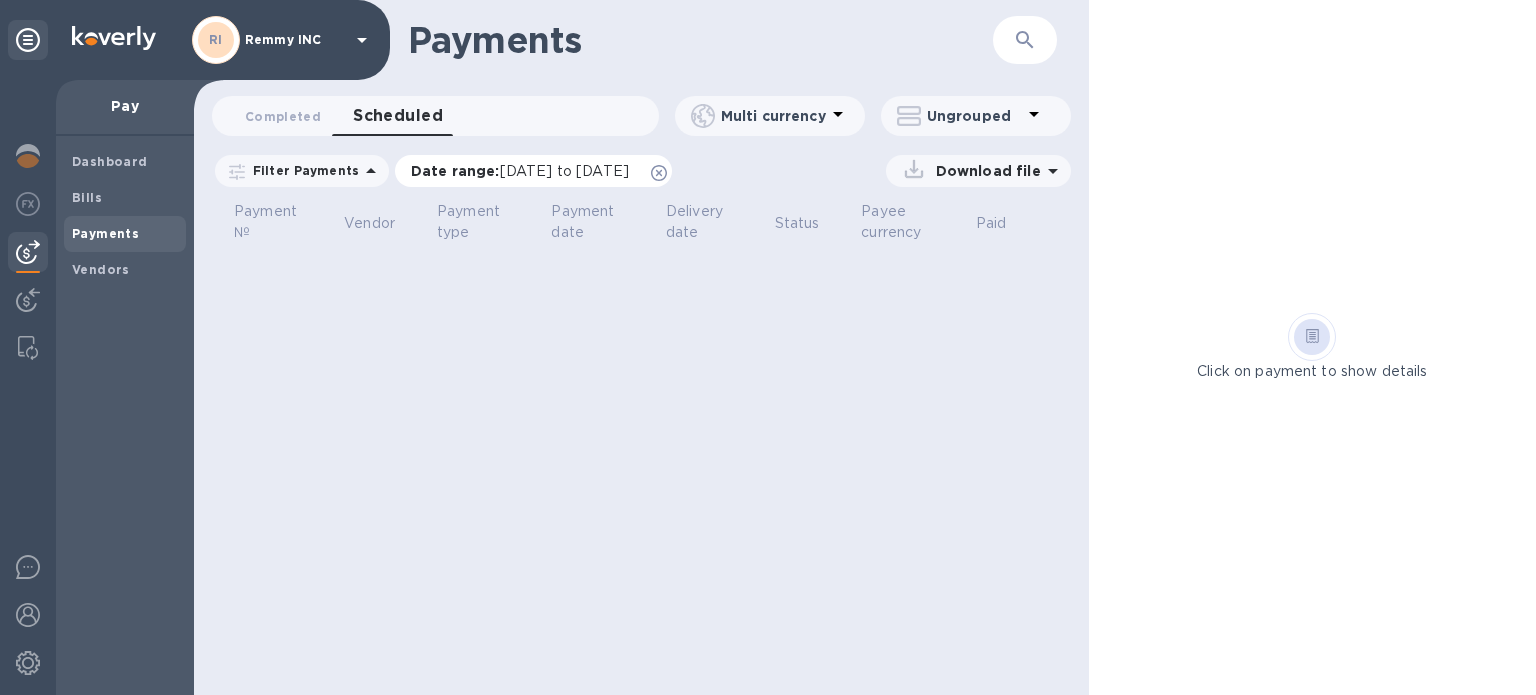 click 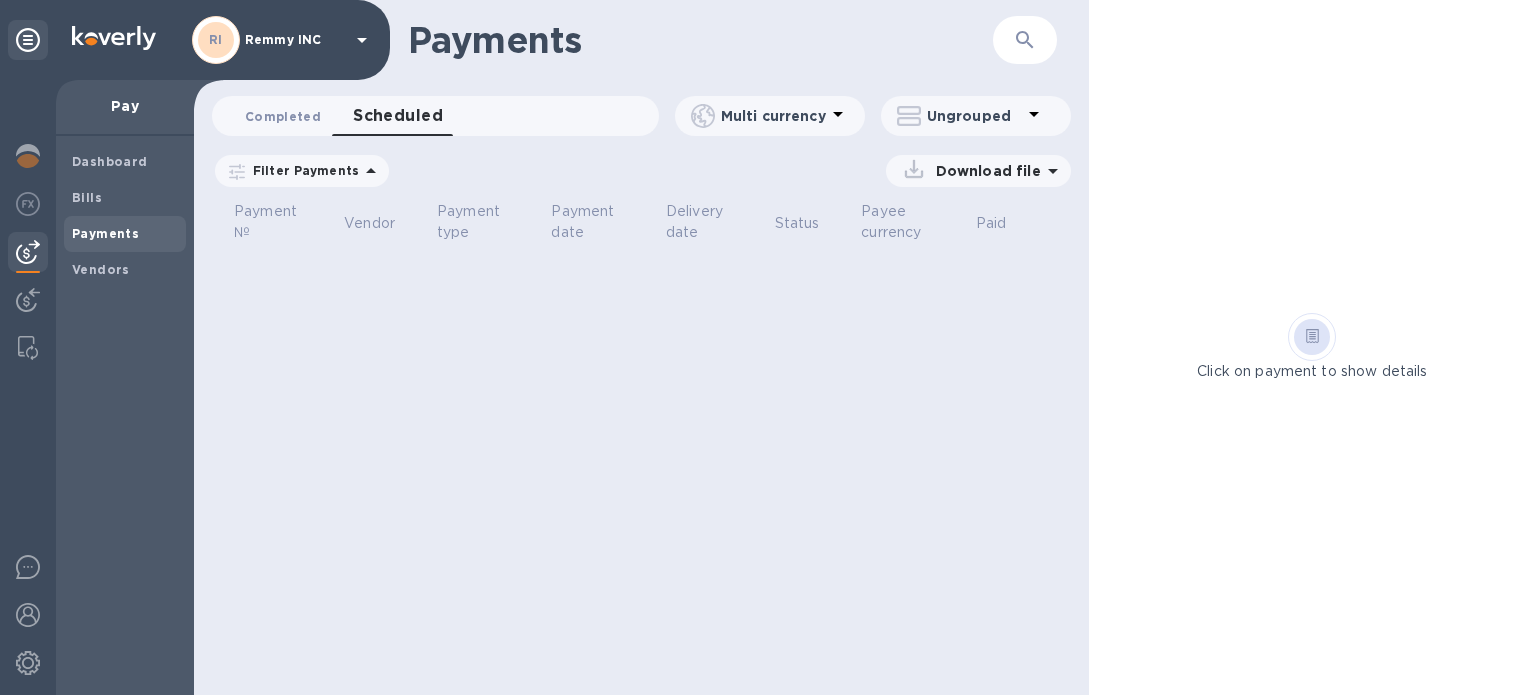 click on "Completed 0" at bounding box center (283, 116) 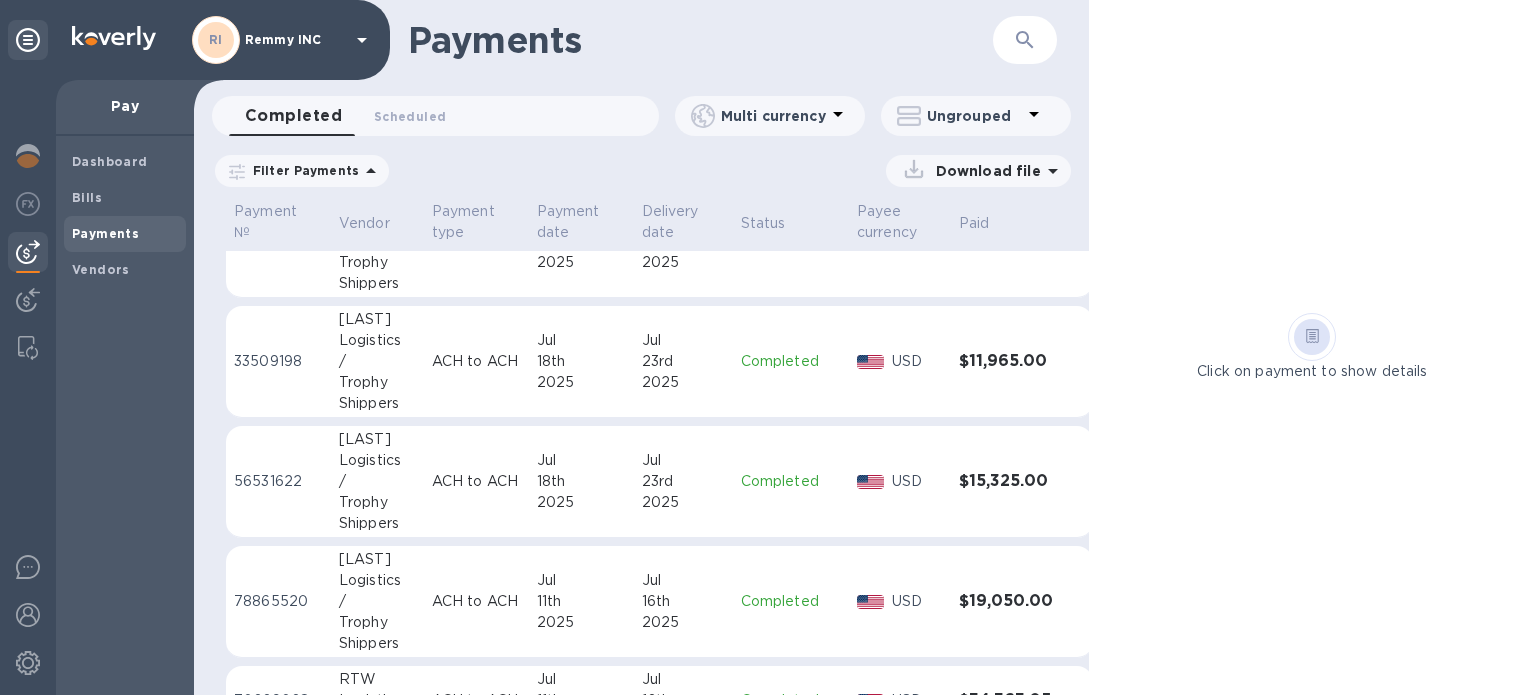 scroll, scrollTop: 0, scrollLeft: 0, axis: both 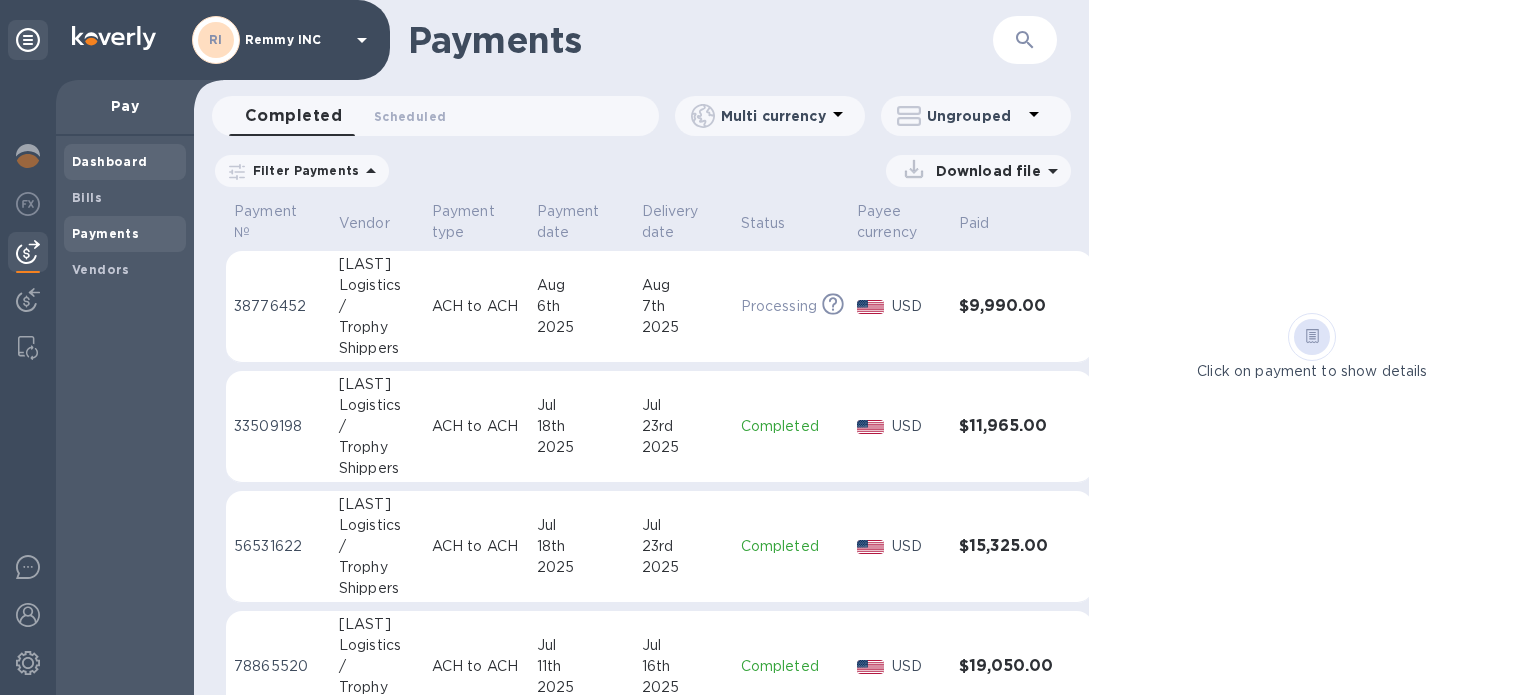 click on "Dashboard" at bounding box center [110, 161] 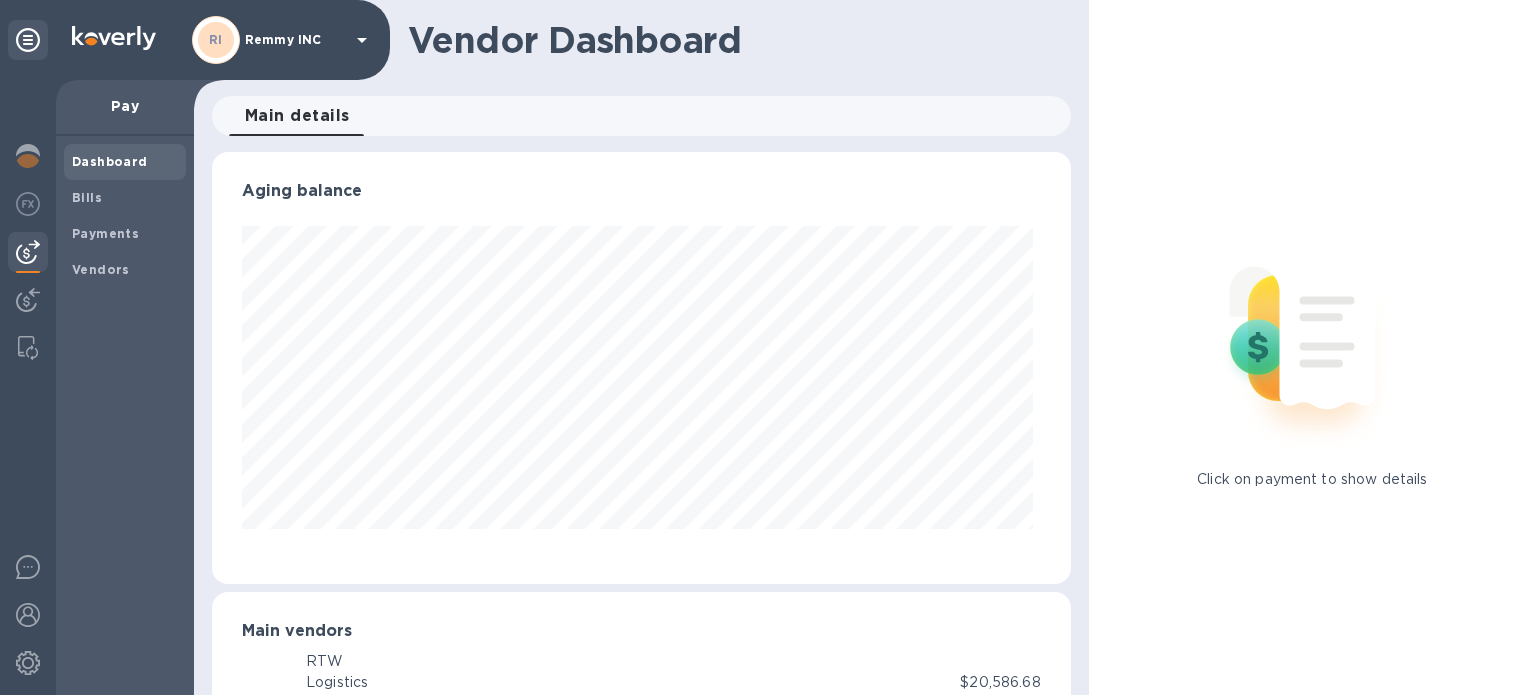 scroll, scrollTop: 999568, scrollLeft: 999149, axis: both 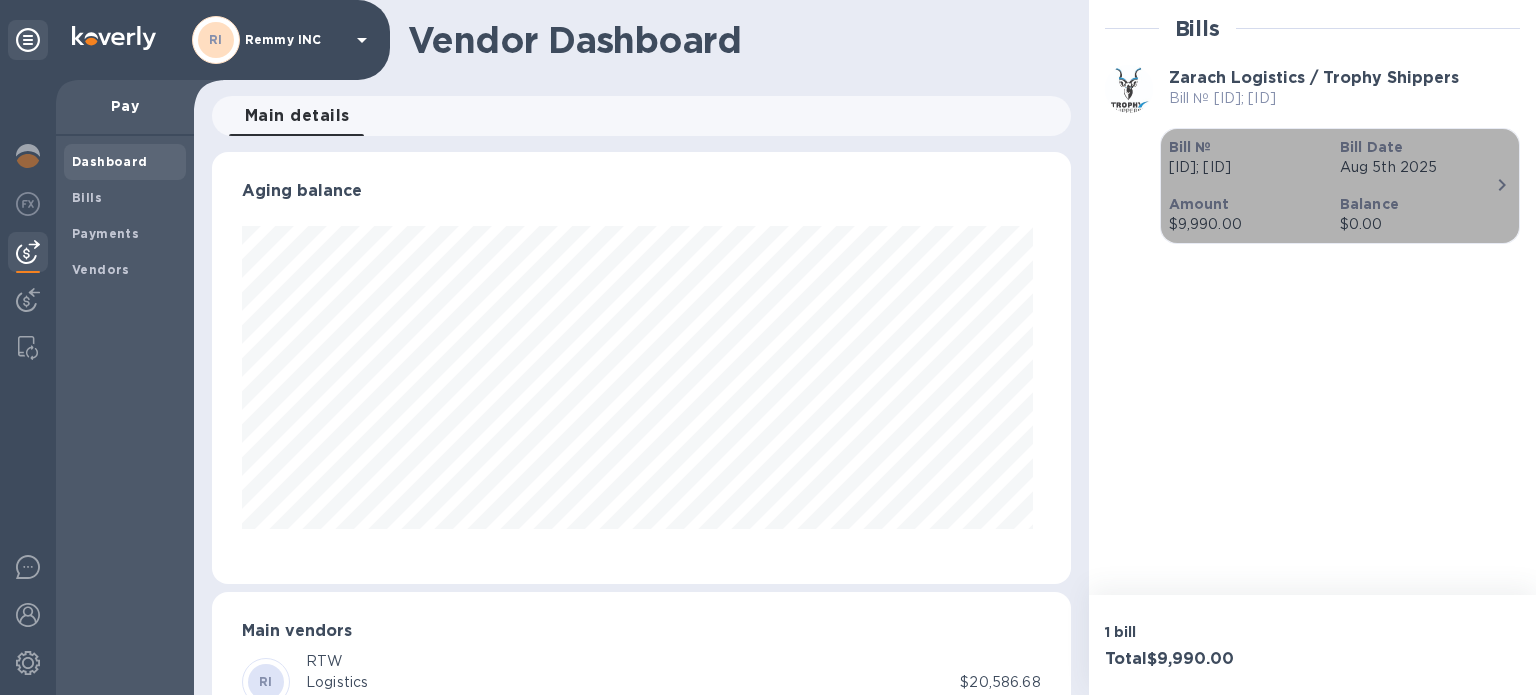 click on "Bill Date Aug 5th 2025" at bounding box center [1417, 157] 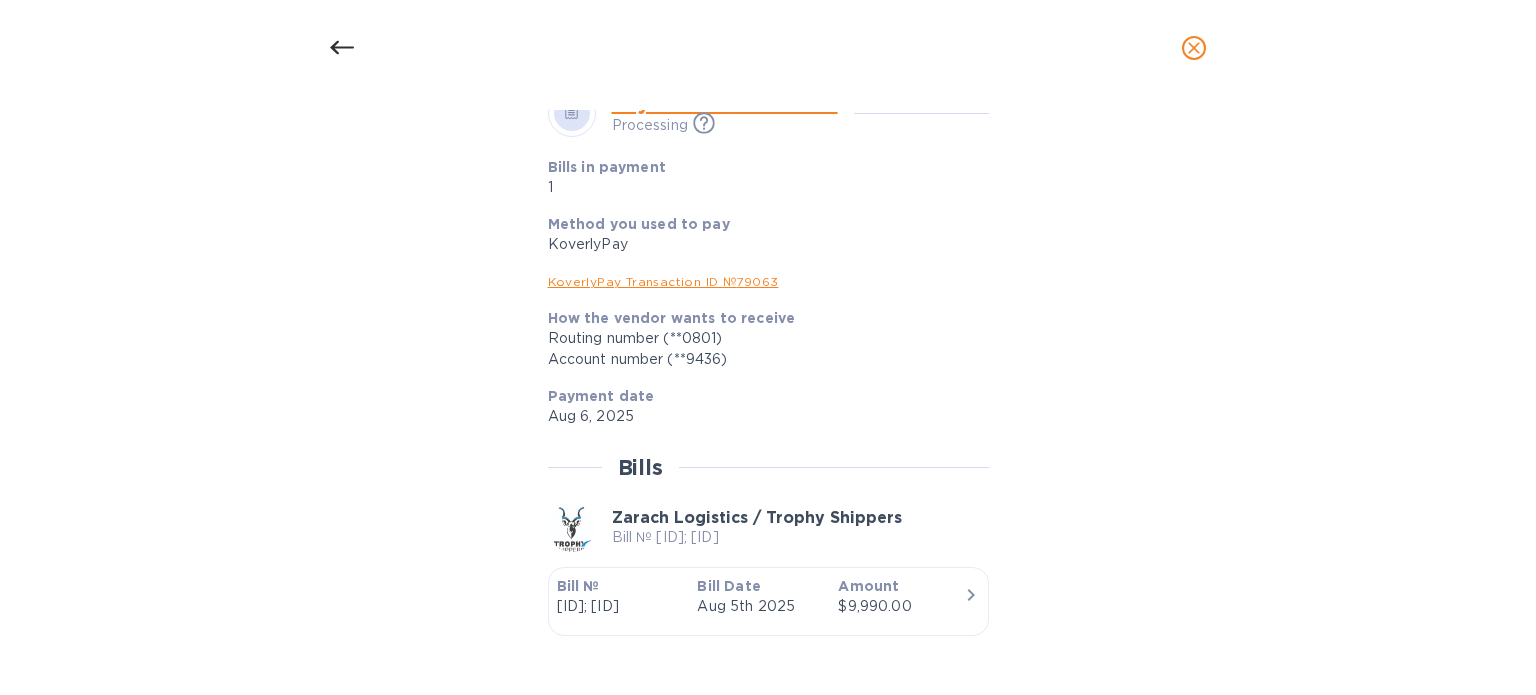 scroll, scrollTop: 800, scrollLeft: 0, axis: vertical 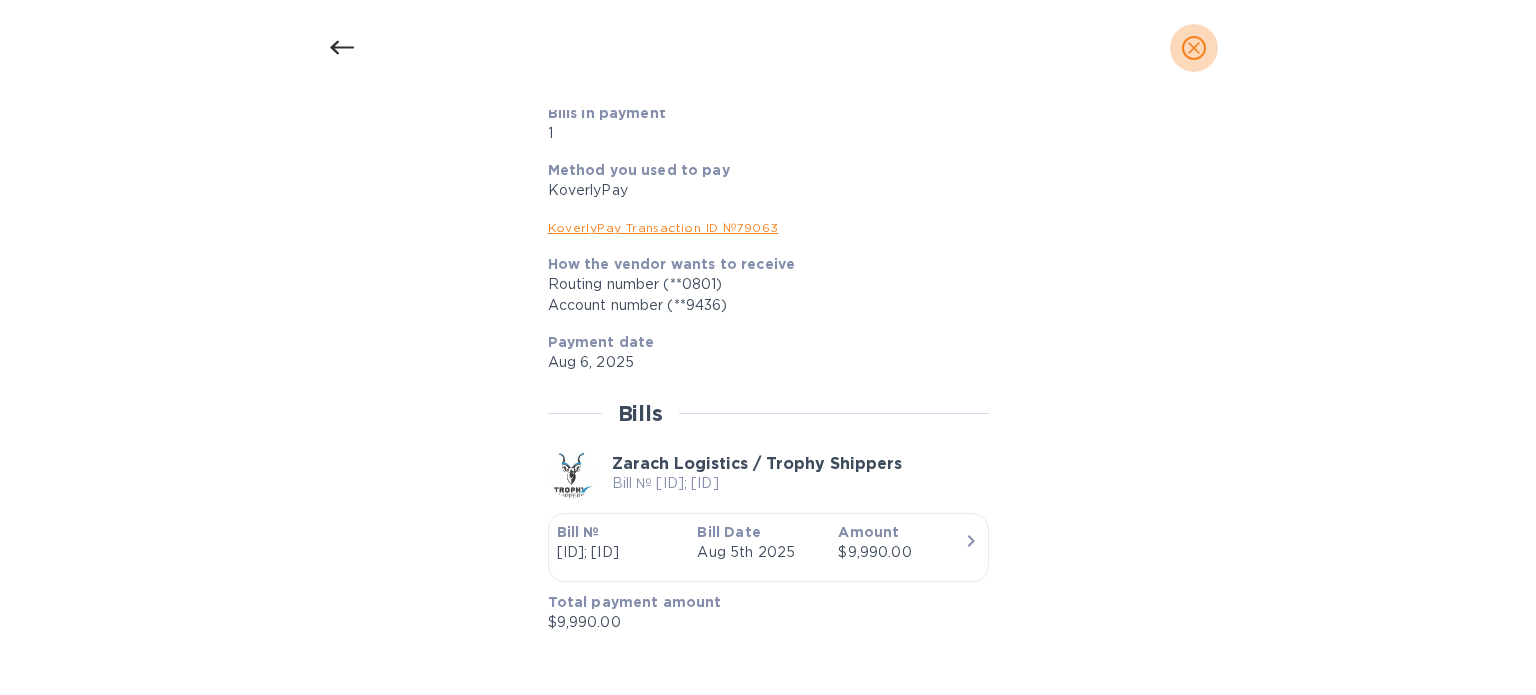 click 